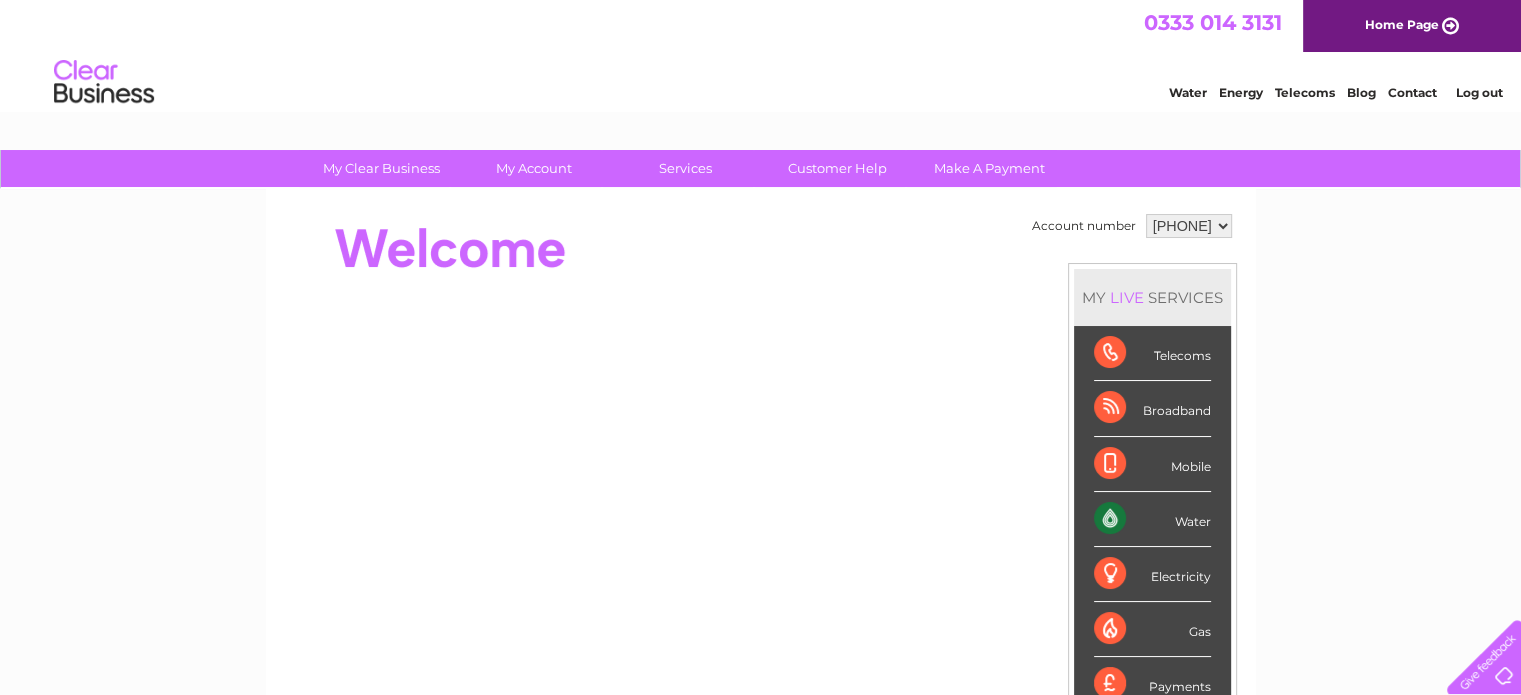 scroll, scrollTop: 0, scrollLeft: 0, axis: both 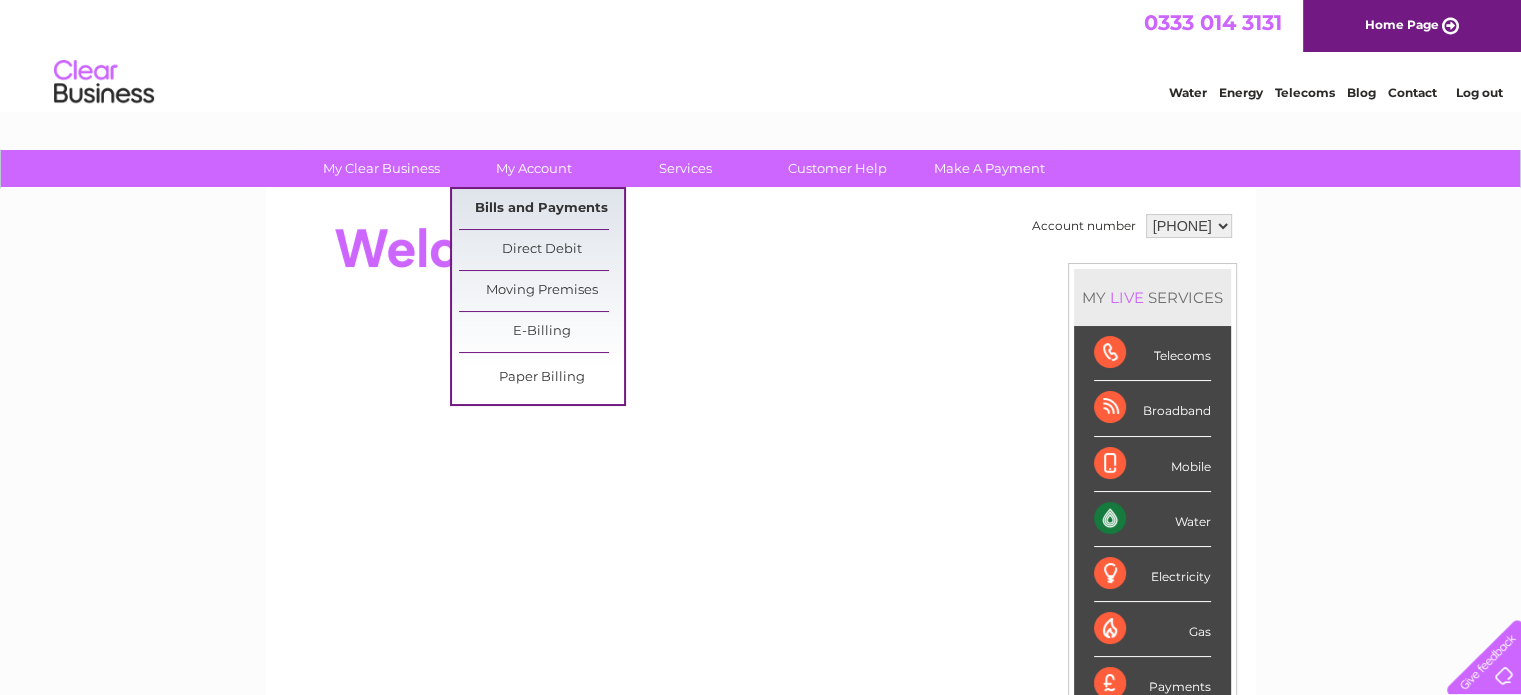 click on "Bills and Payments" at bounding box center (541, 209) 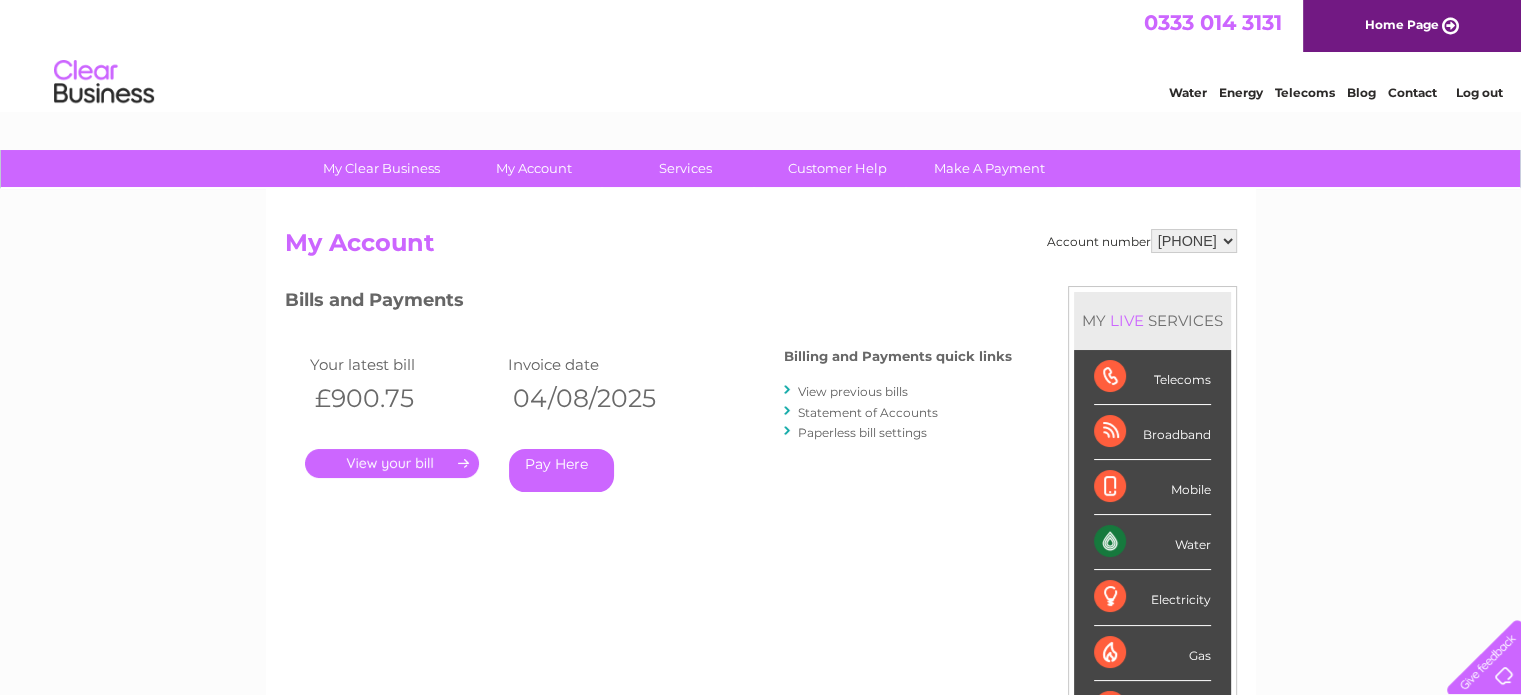 scroll, scrollTop: 0, scrollLeft: 0, axis: both 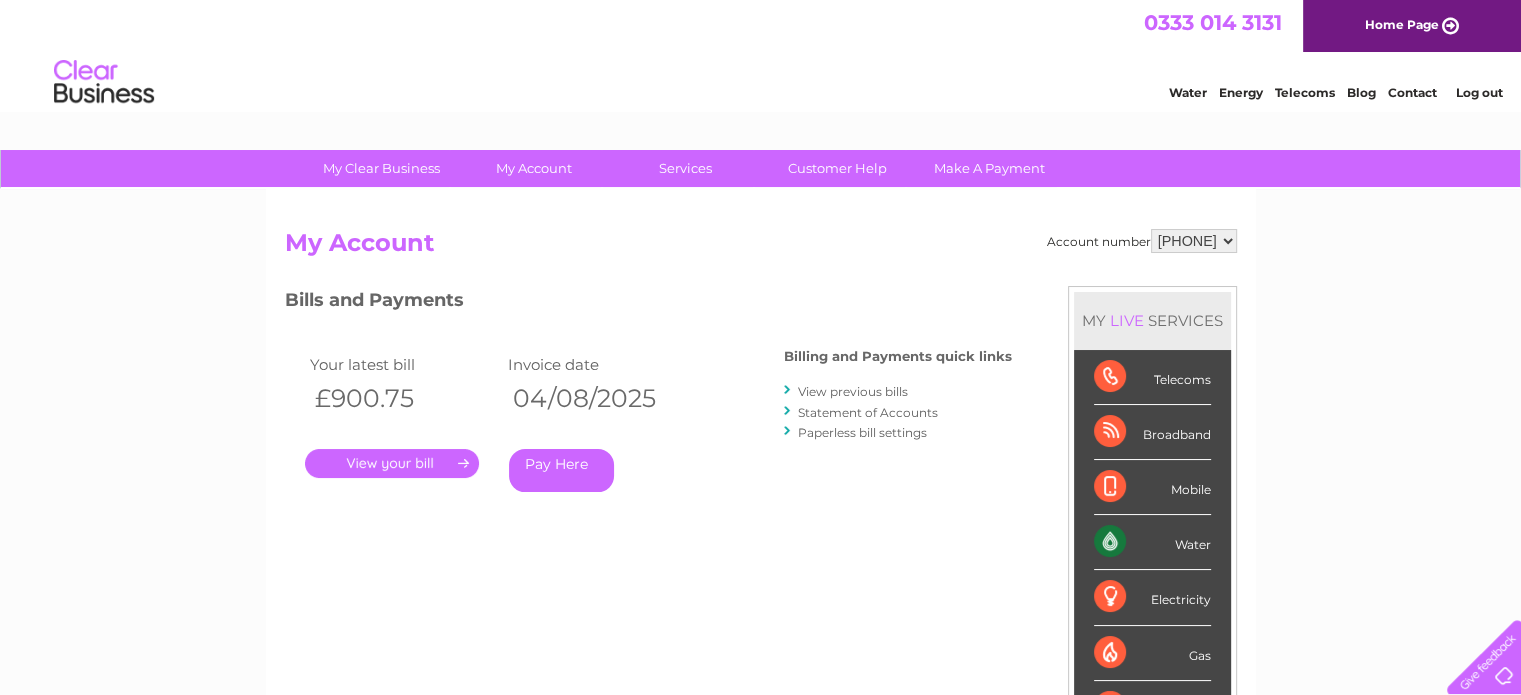 click on "." at bounding box center (392, 463) 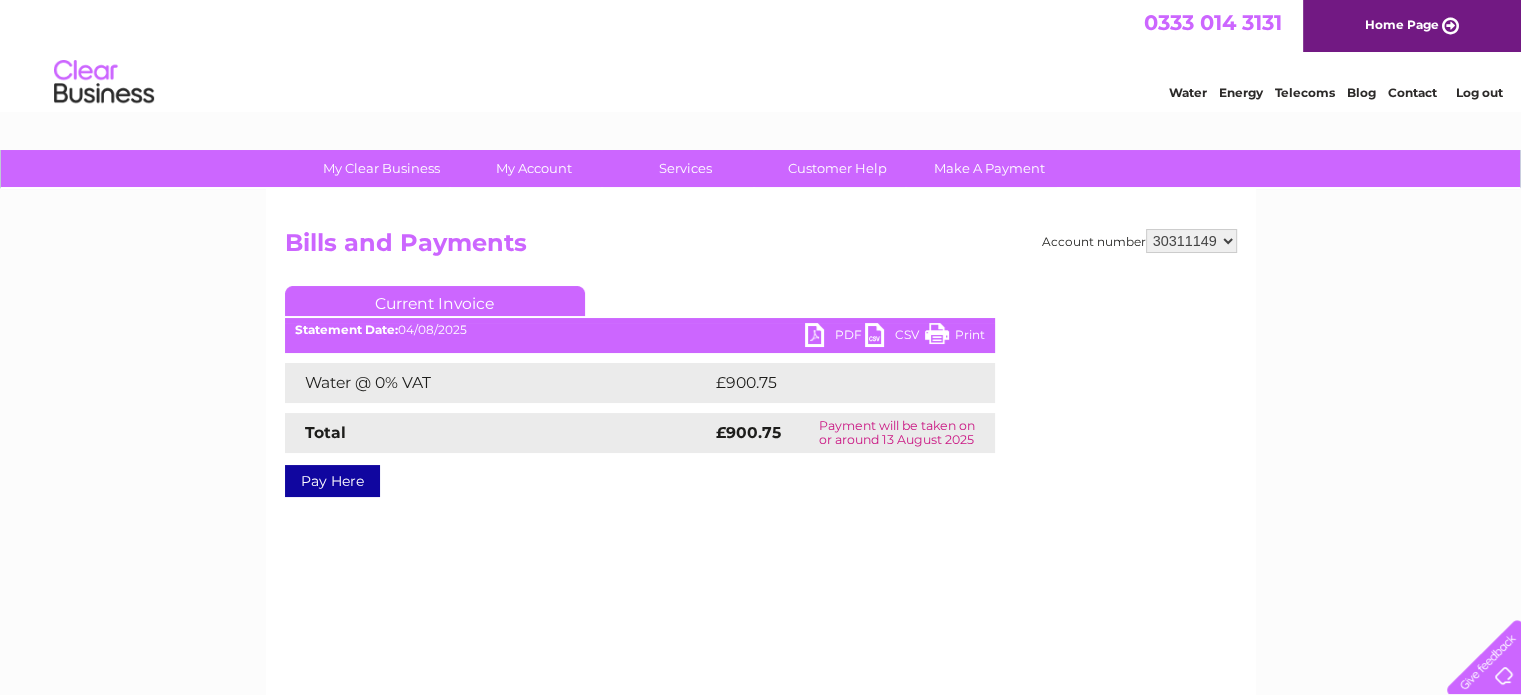 scroll, scrollTop: 0, scrollLeft: 0, axis: both 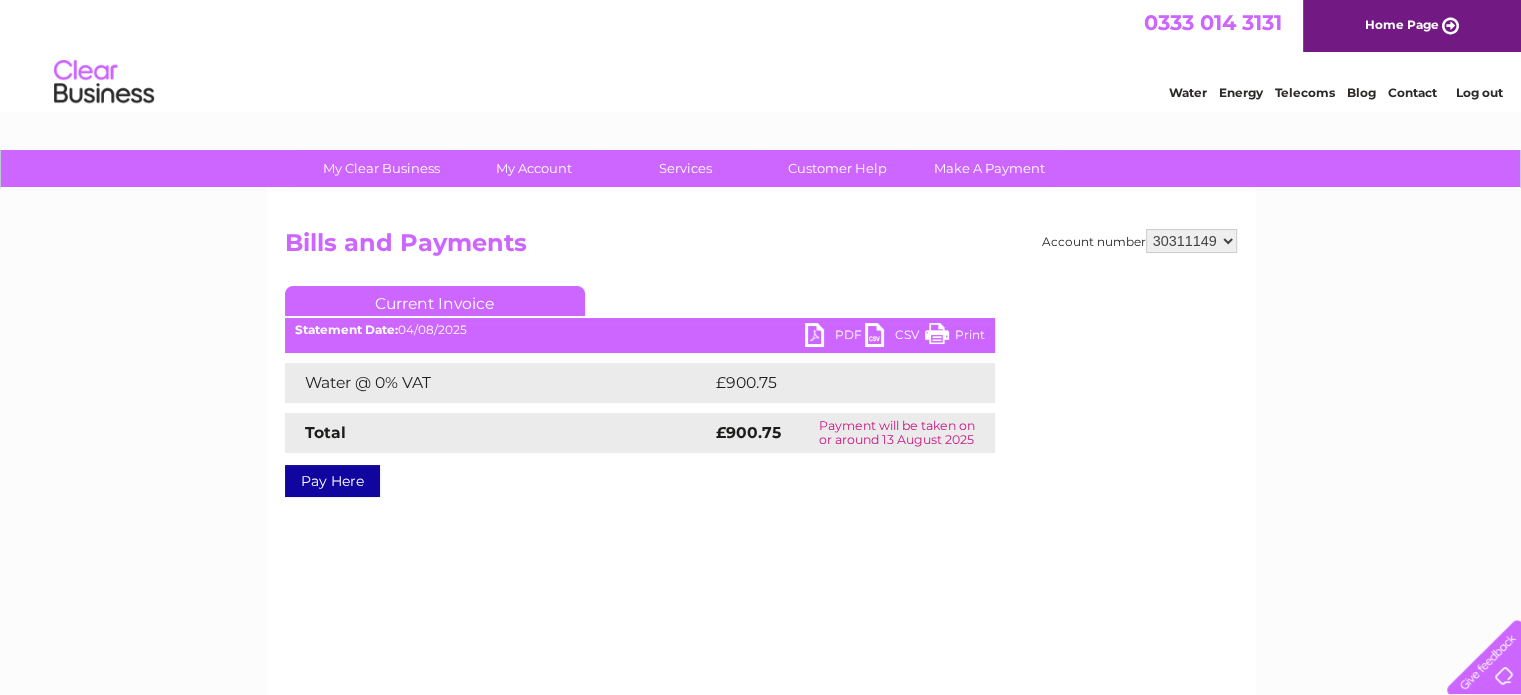 click on "PDF" at bounding box center (835, 337) 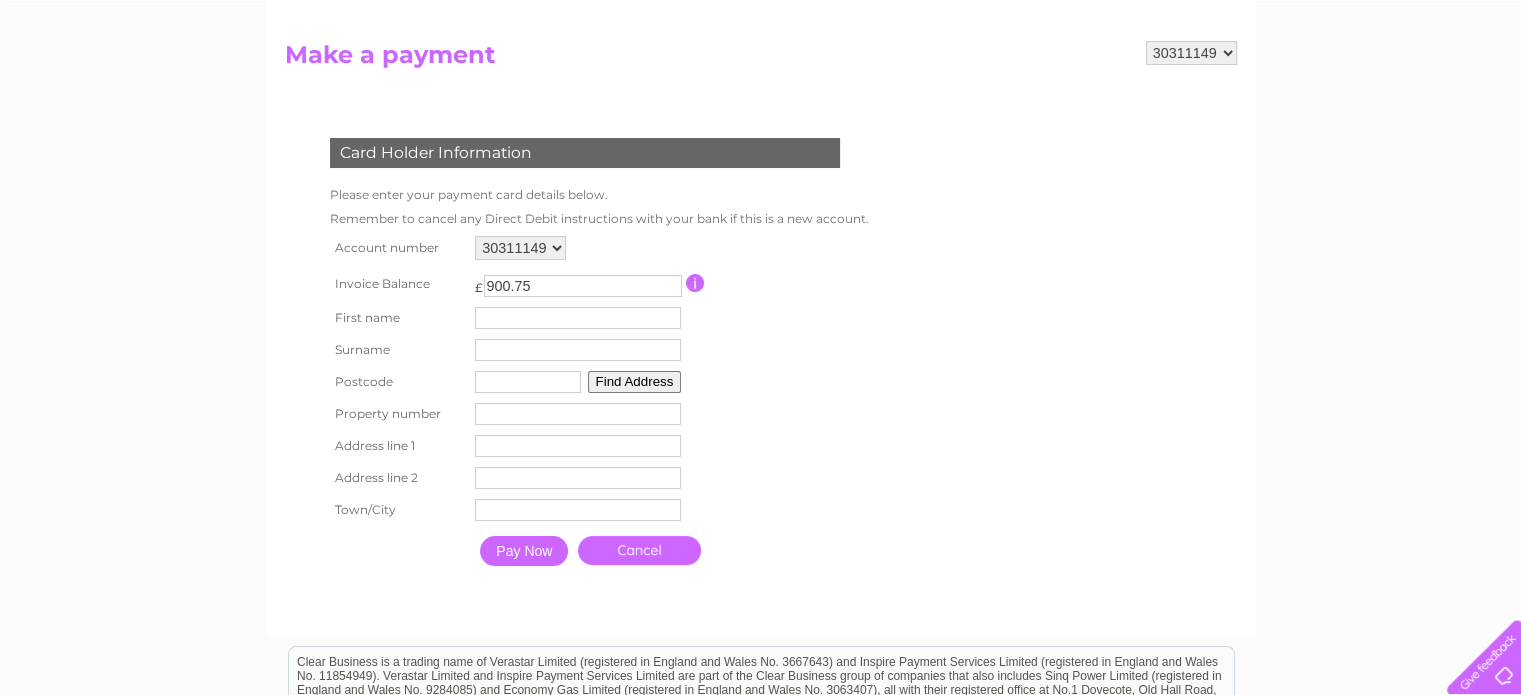 scroll, scrollTop: 200, scrollLeft: 0, axis: vertical 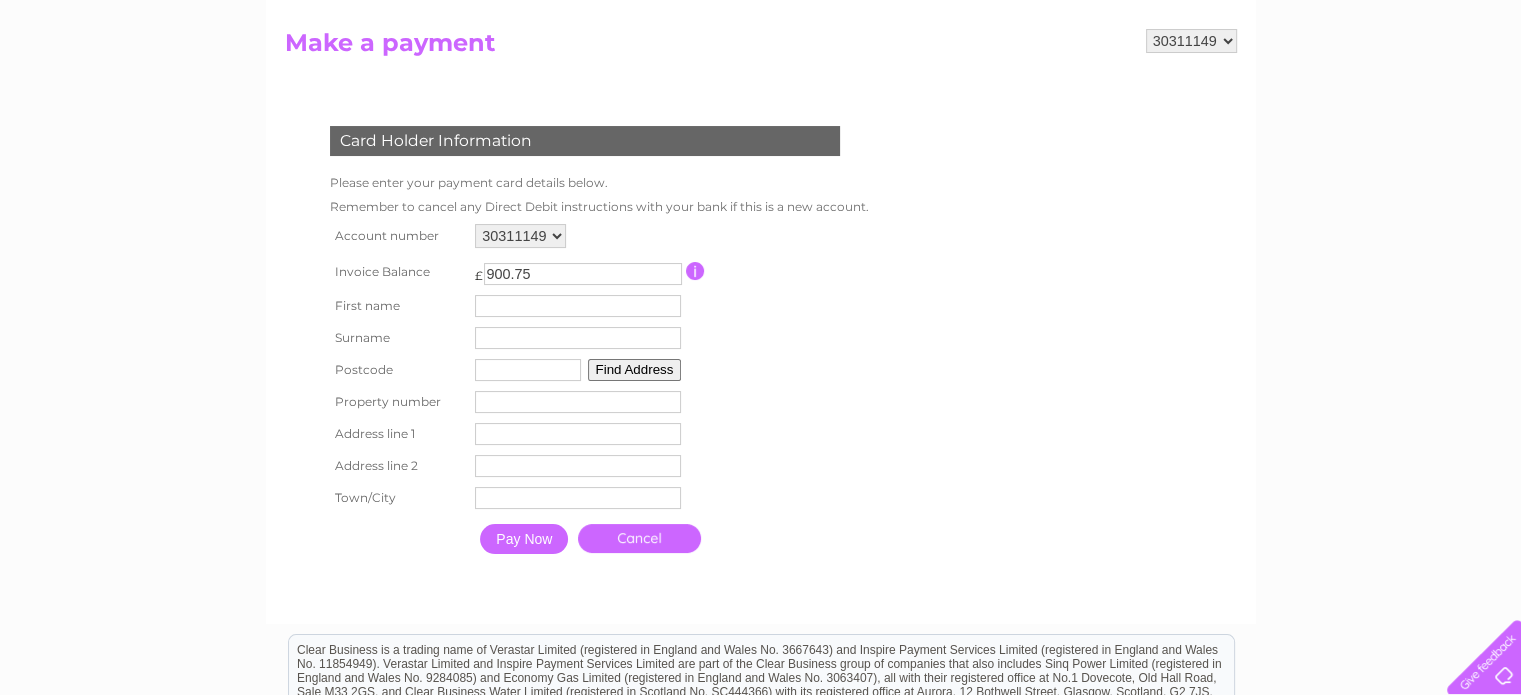 click at bounding box center (578, 306) 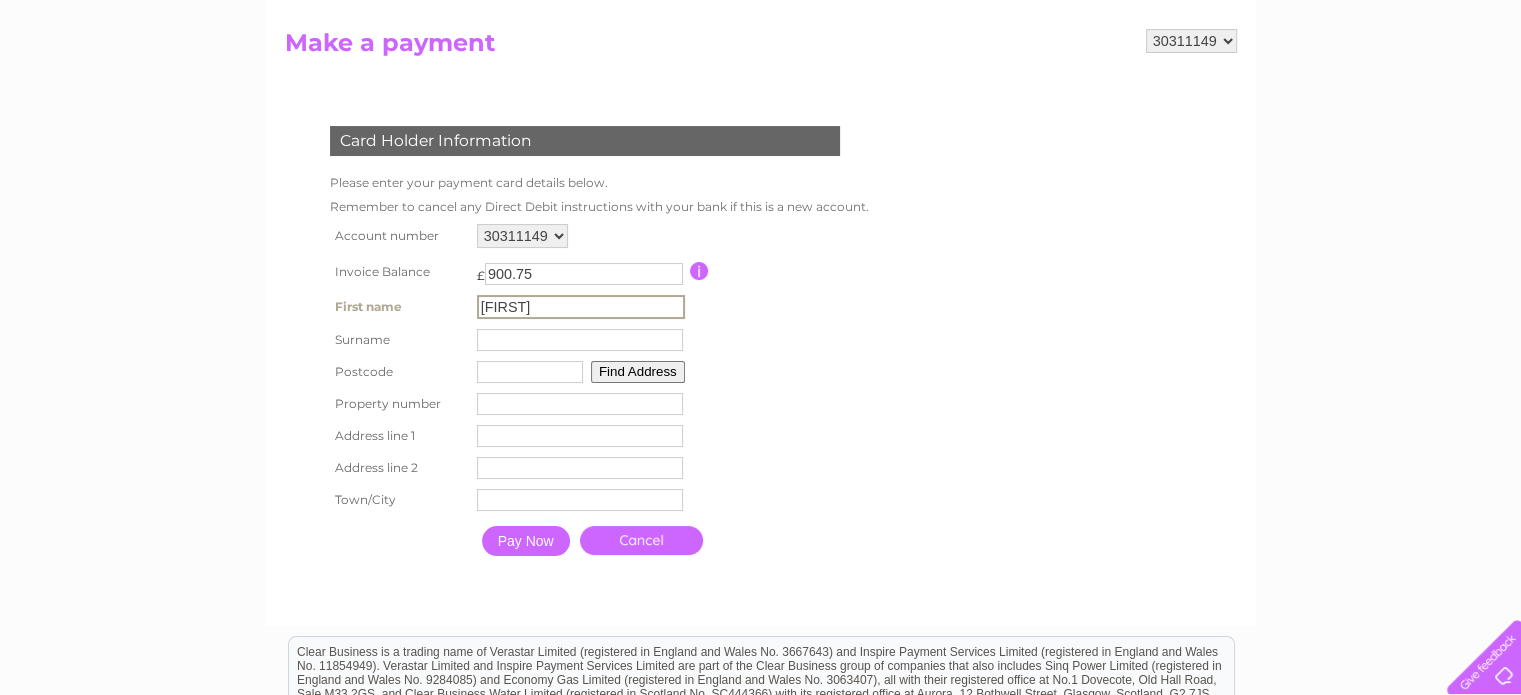 click at bounding box center [580, 340] 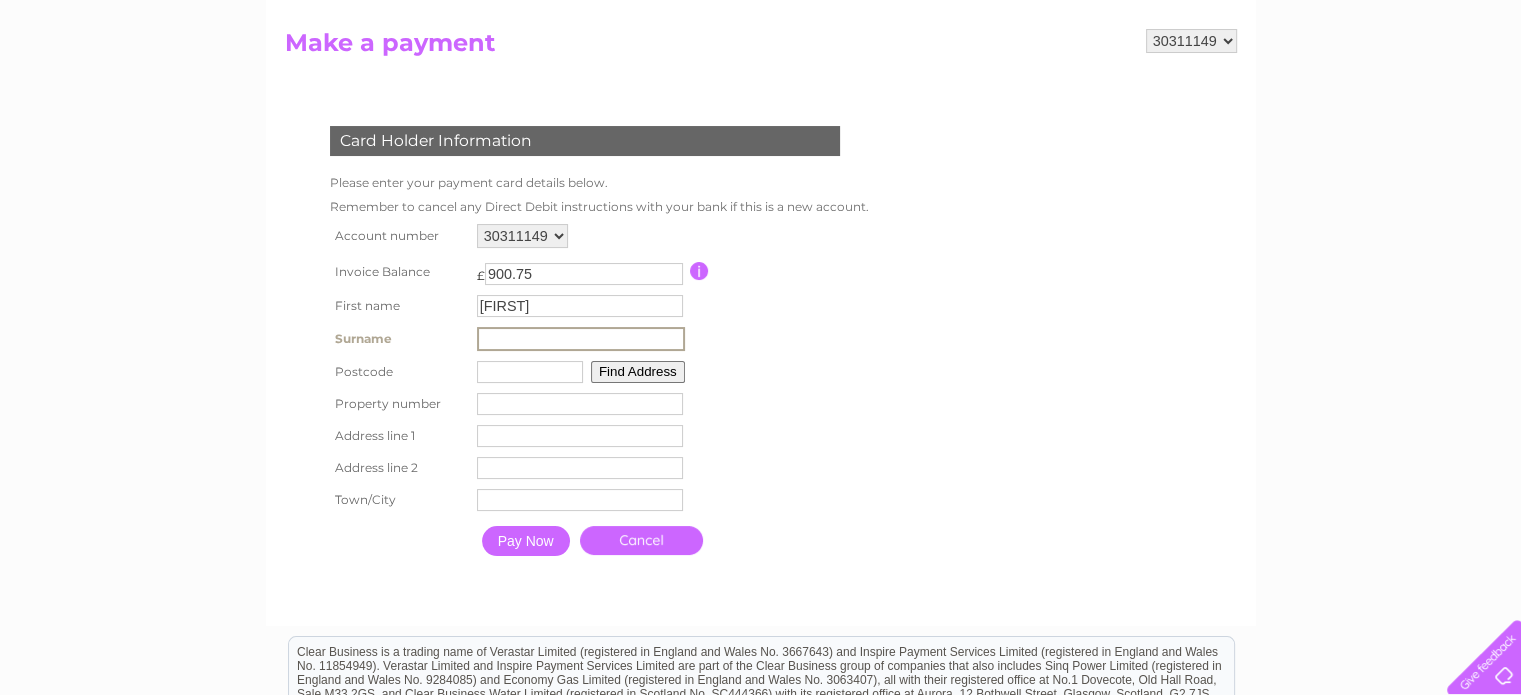 click at bounding box center (581, 339) 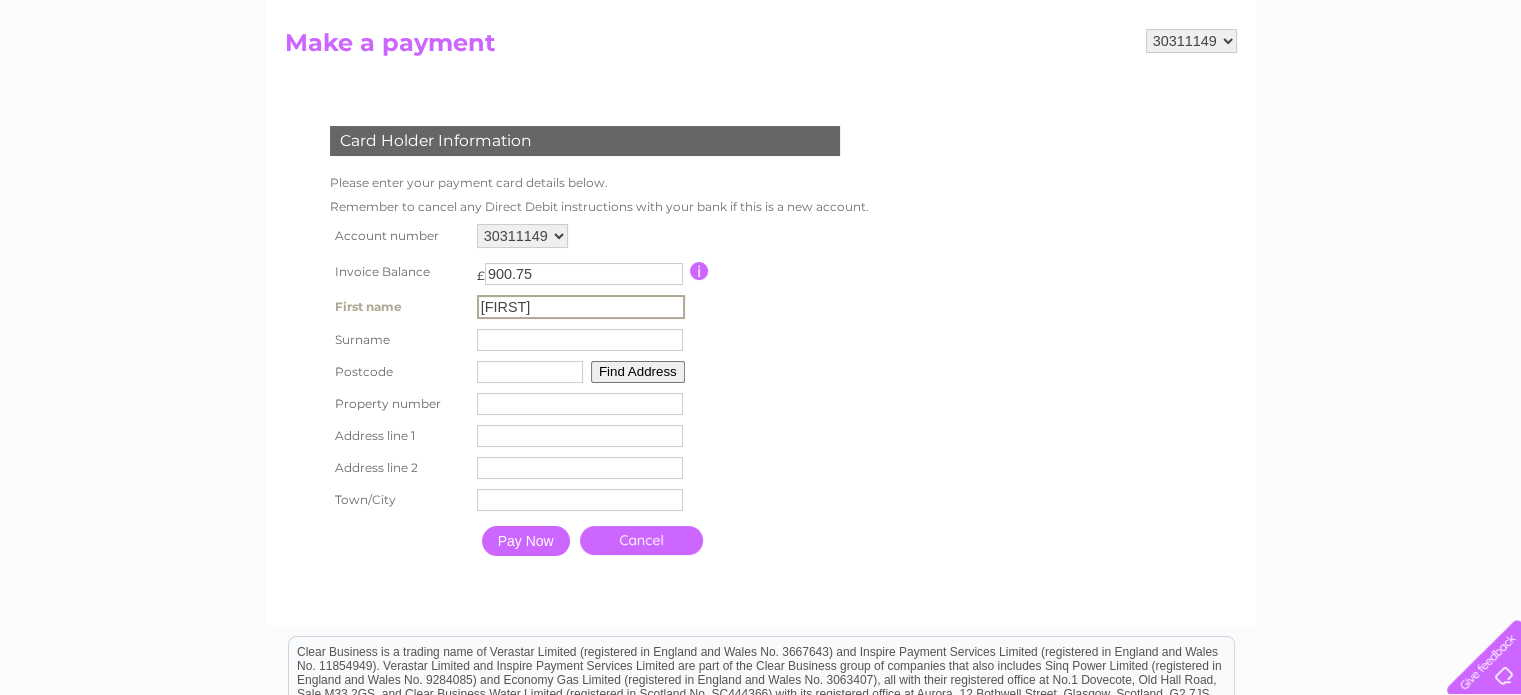 drag, startPoint x: 553, startPoint y: 307, endPoint x: 437, endPoint y: 306, distance: 116.00431 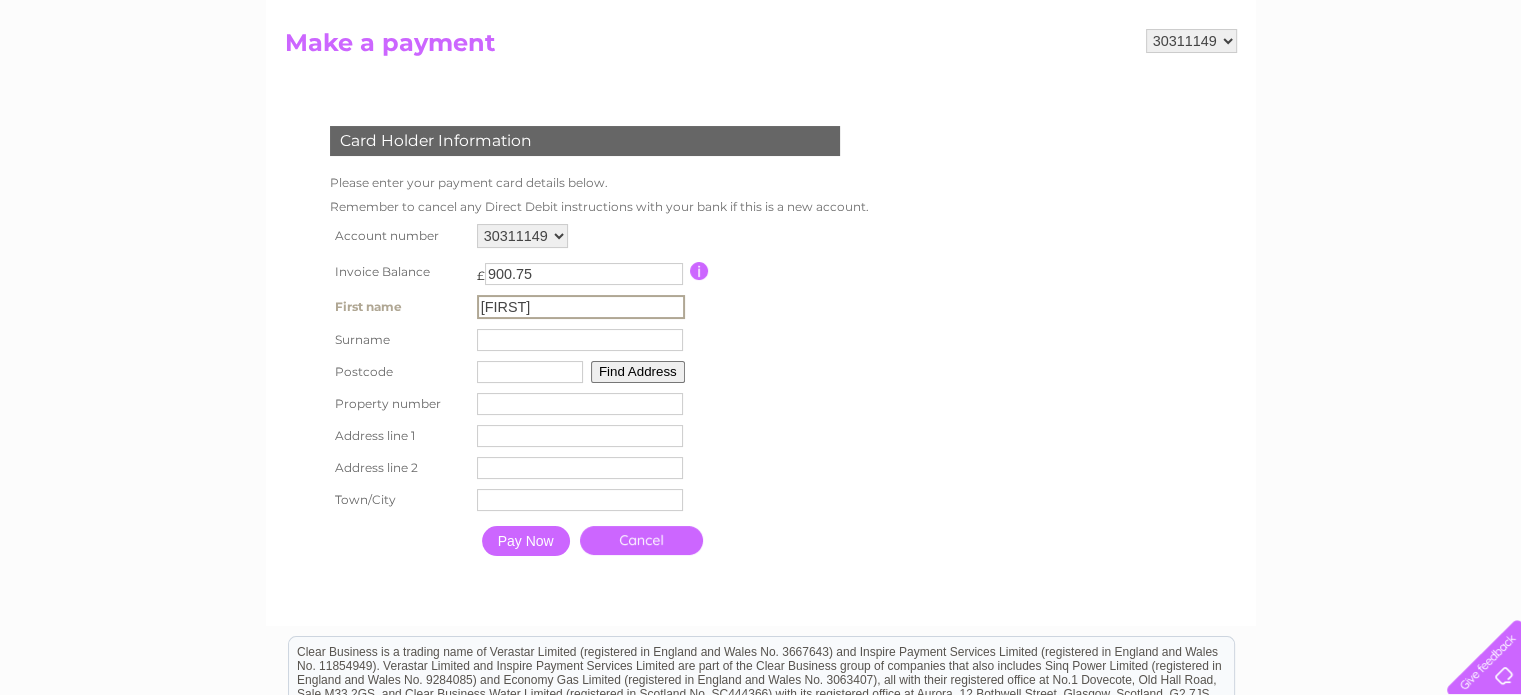 click on "First name
[FIRST]
First name" at bounding box center [597, 307] 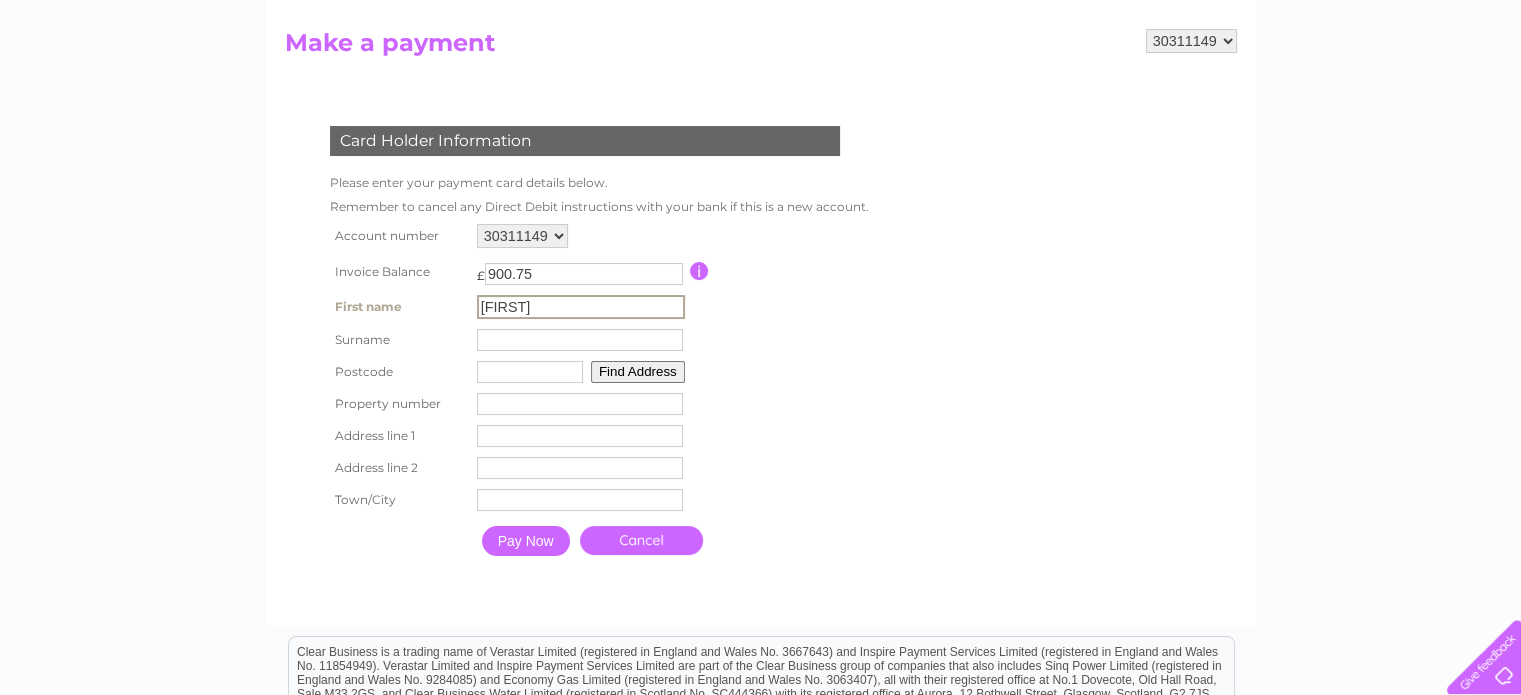 type on "[FIRST]" 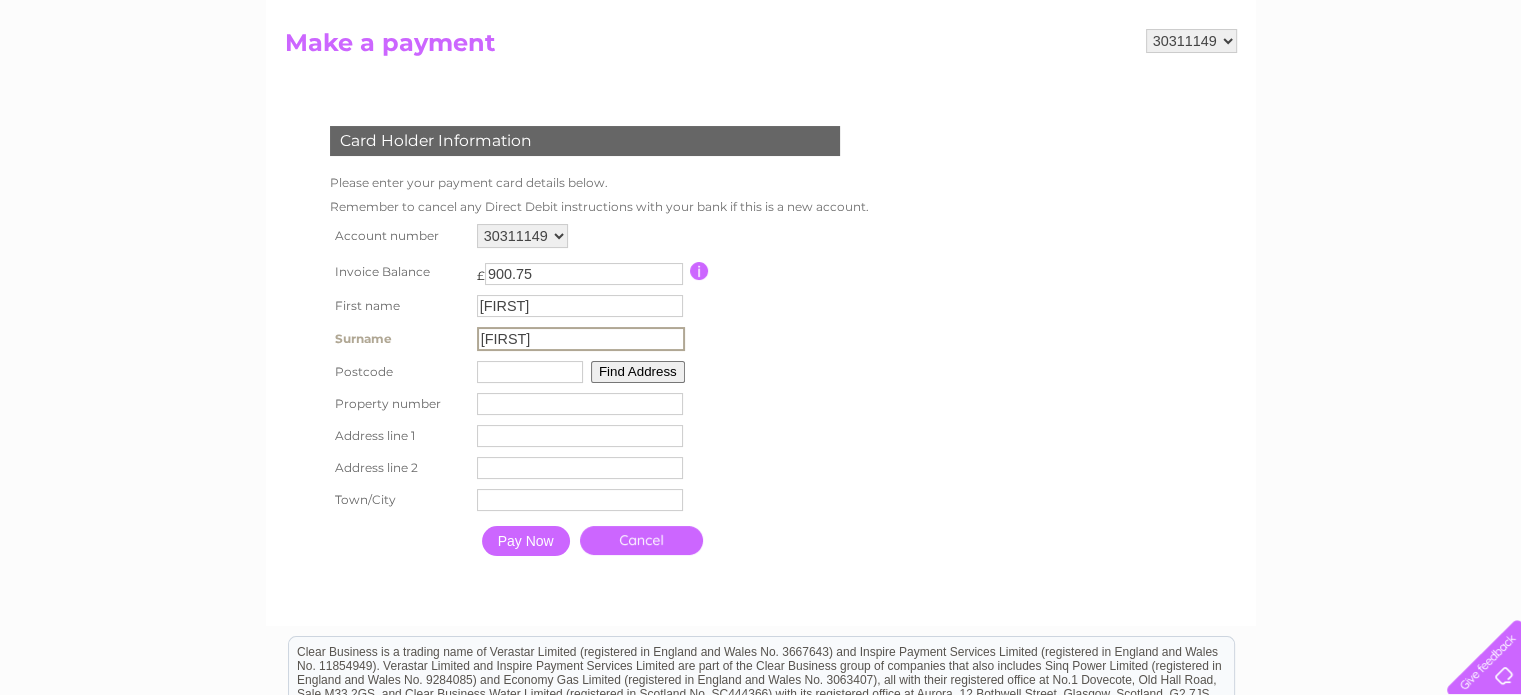 type on "[FIRST]" 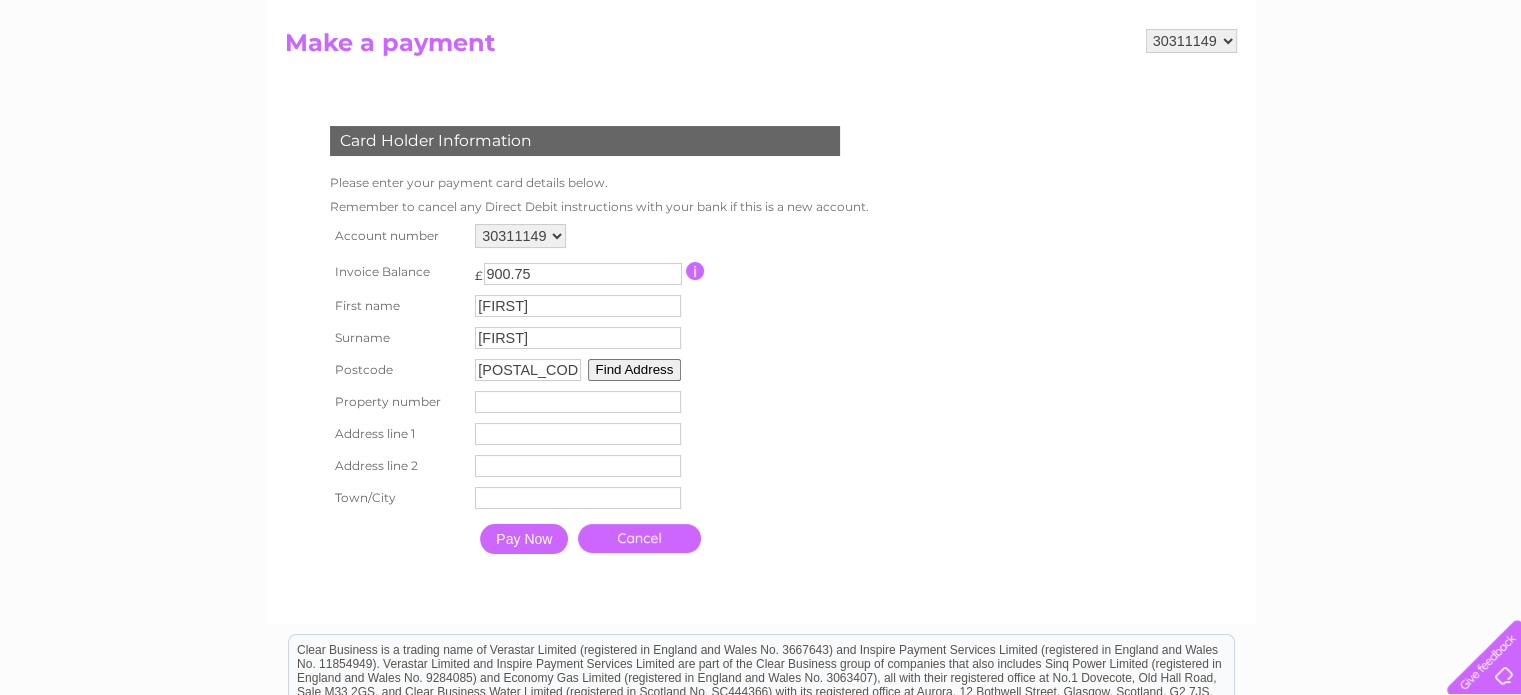 type on "[POSTAL_CODE]" 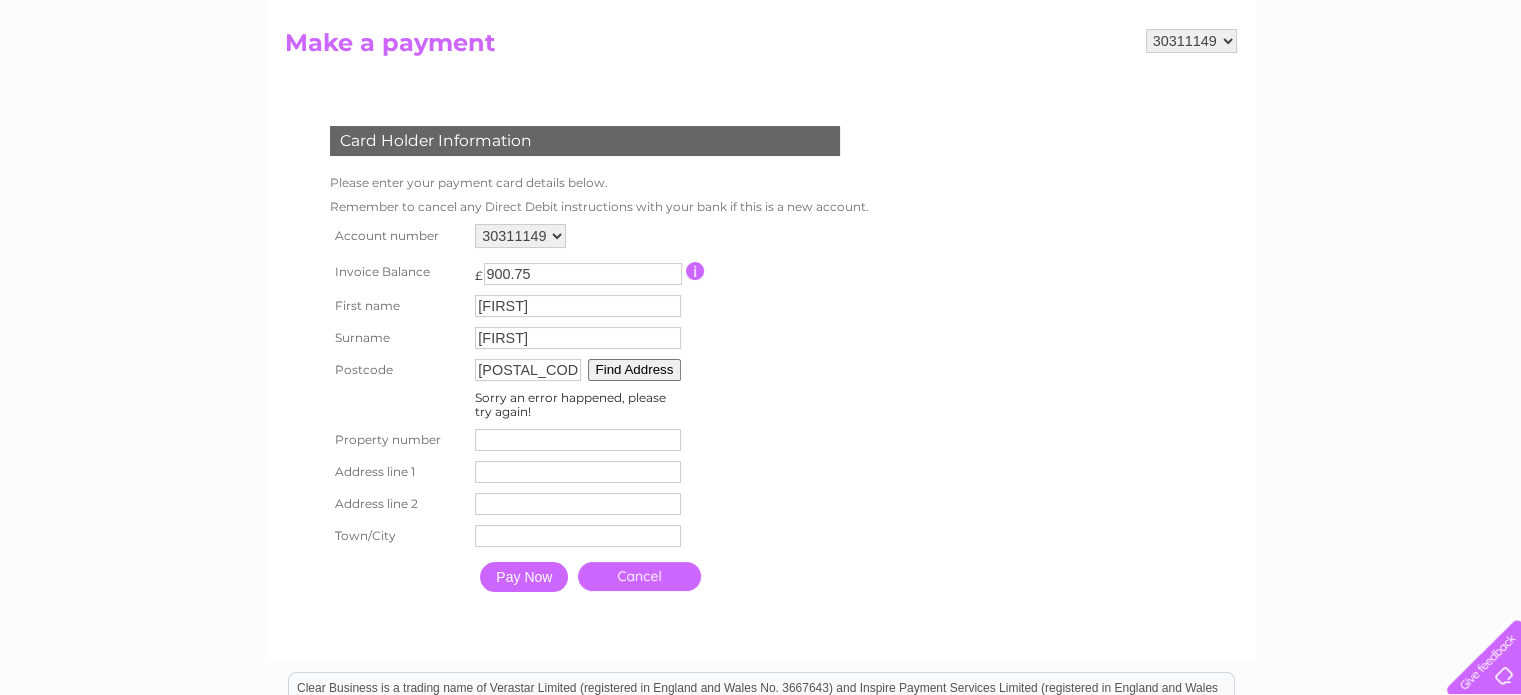 drag, startPoint x: 545, startPoint y: 364, endPoint x: 356, endPoint y: 338, distance: 190.77998 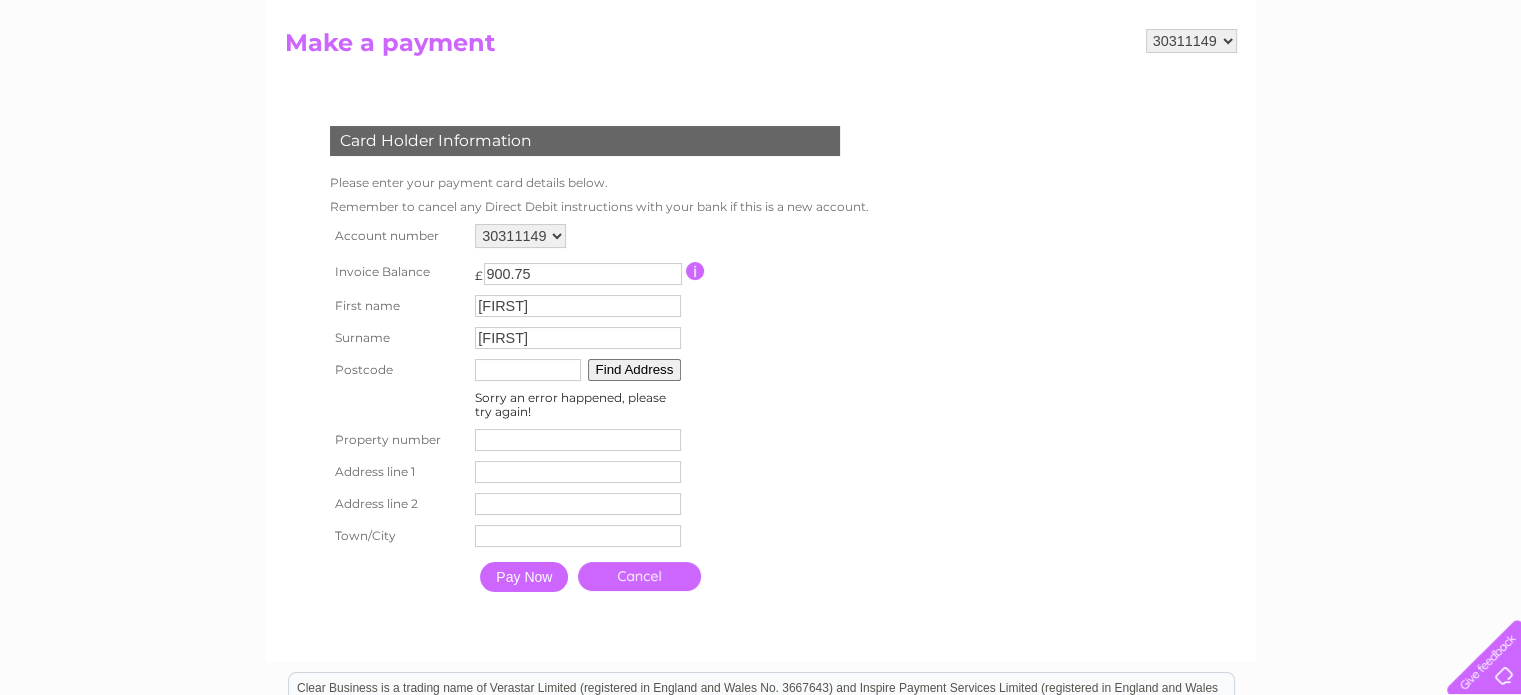 click at bounding box center [578, 440] 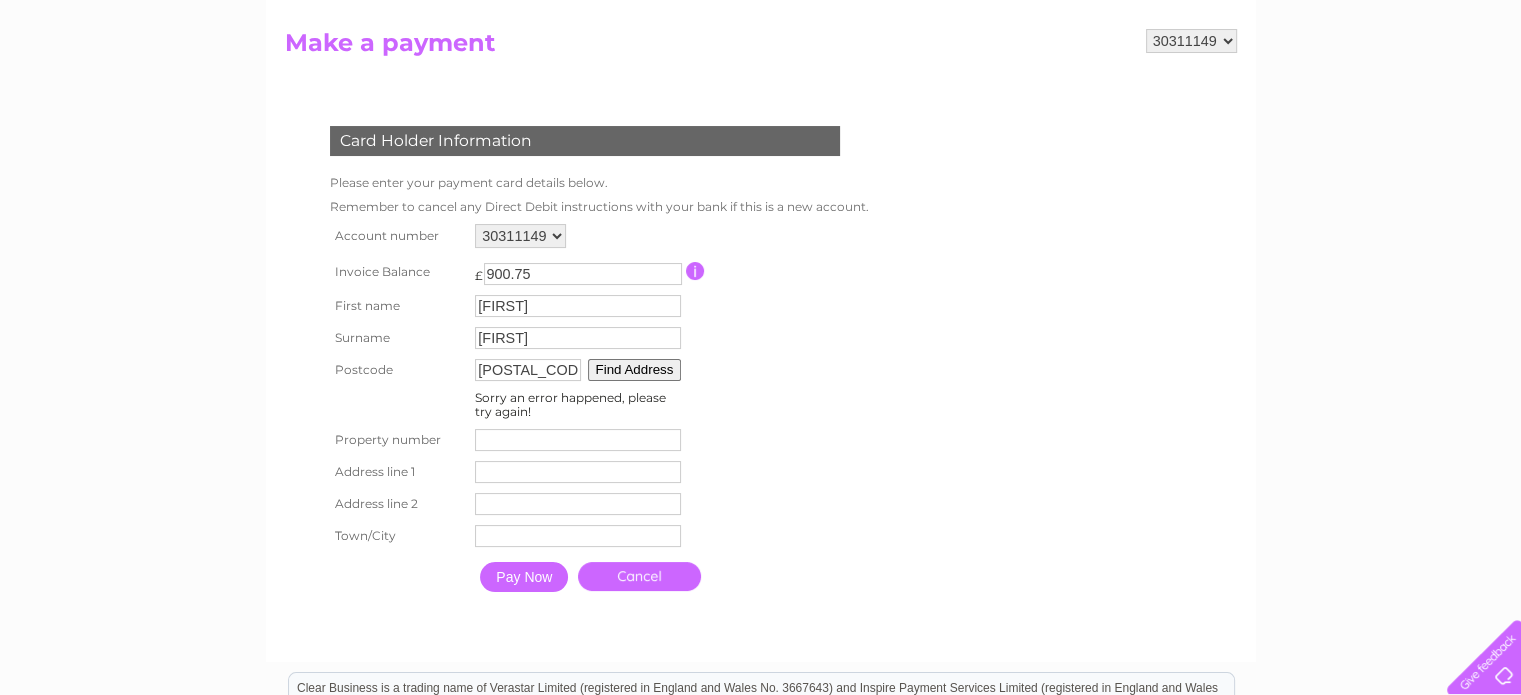 type on "[POSTAL_CODE]" 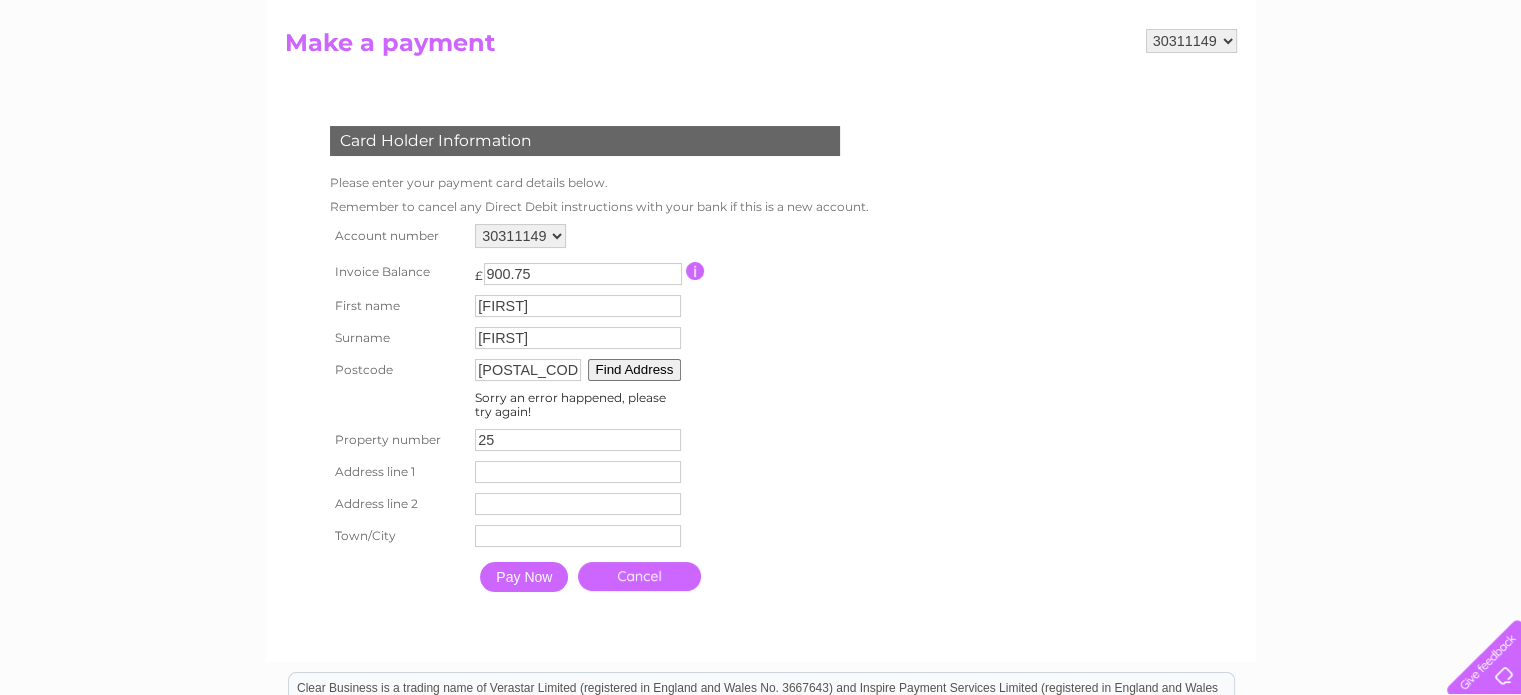 type on "25" 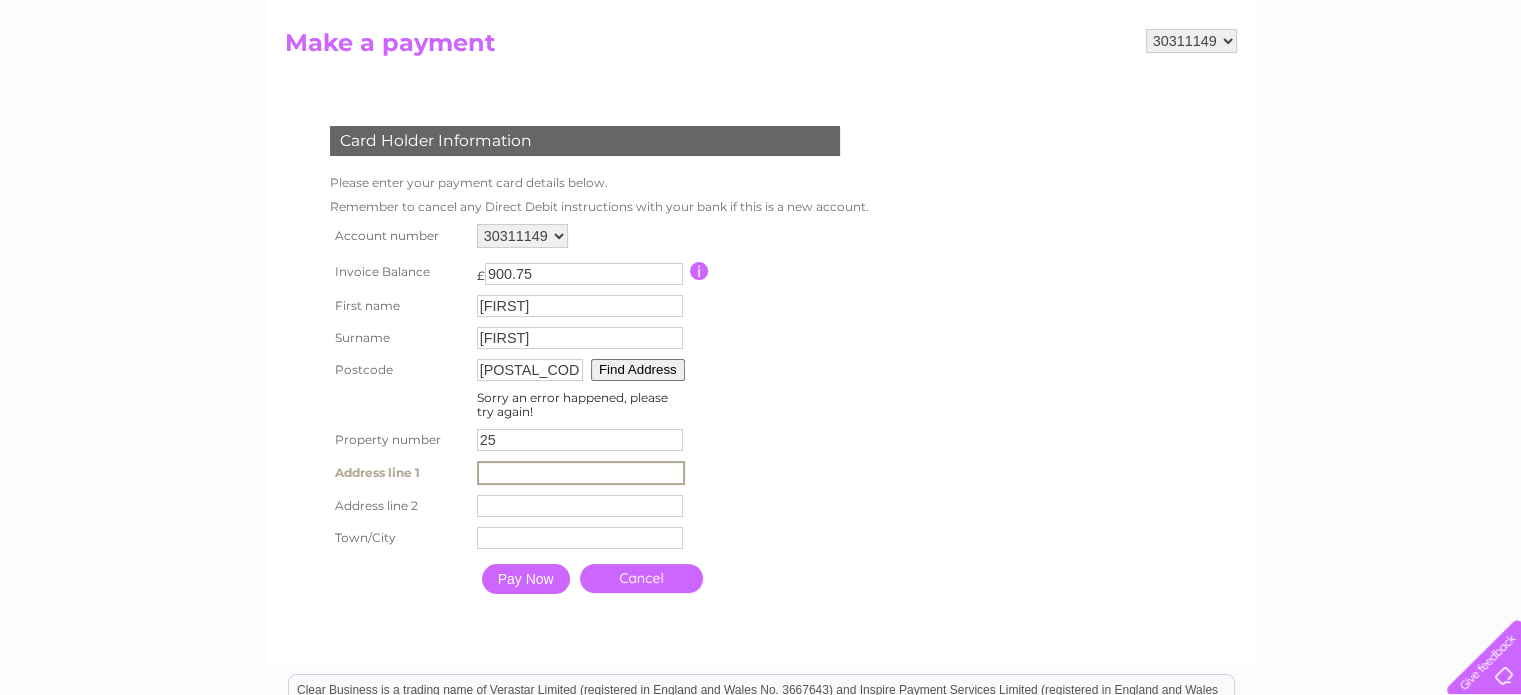 click at bounding box center (581, 473) 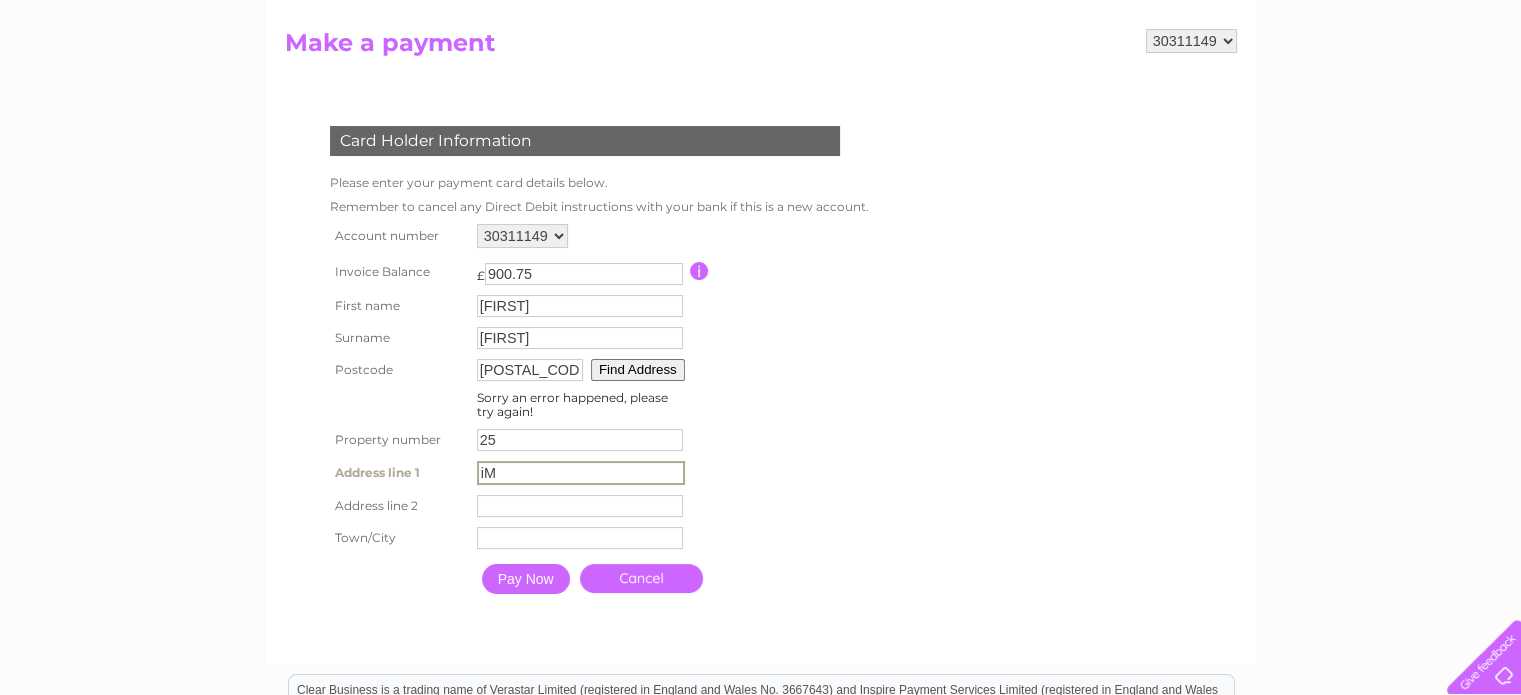 type on "i" 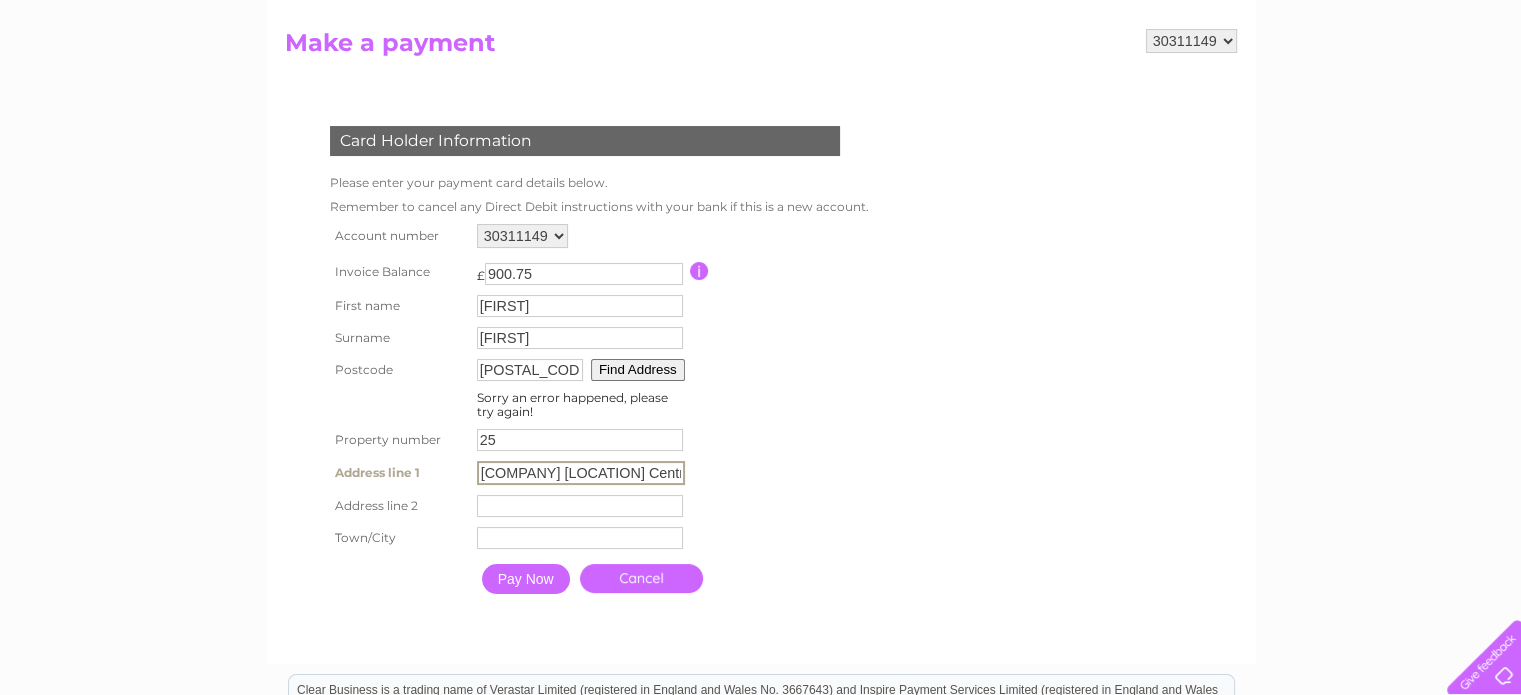 type on "[COMPANY] [LOCATION] Centre" 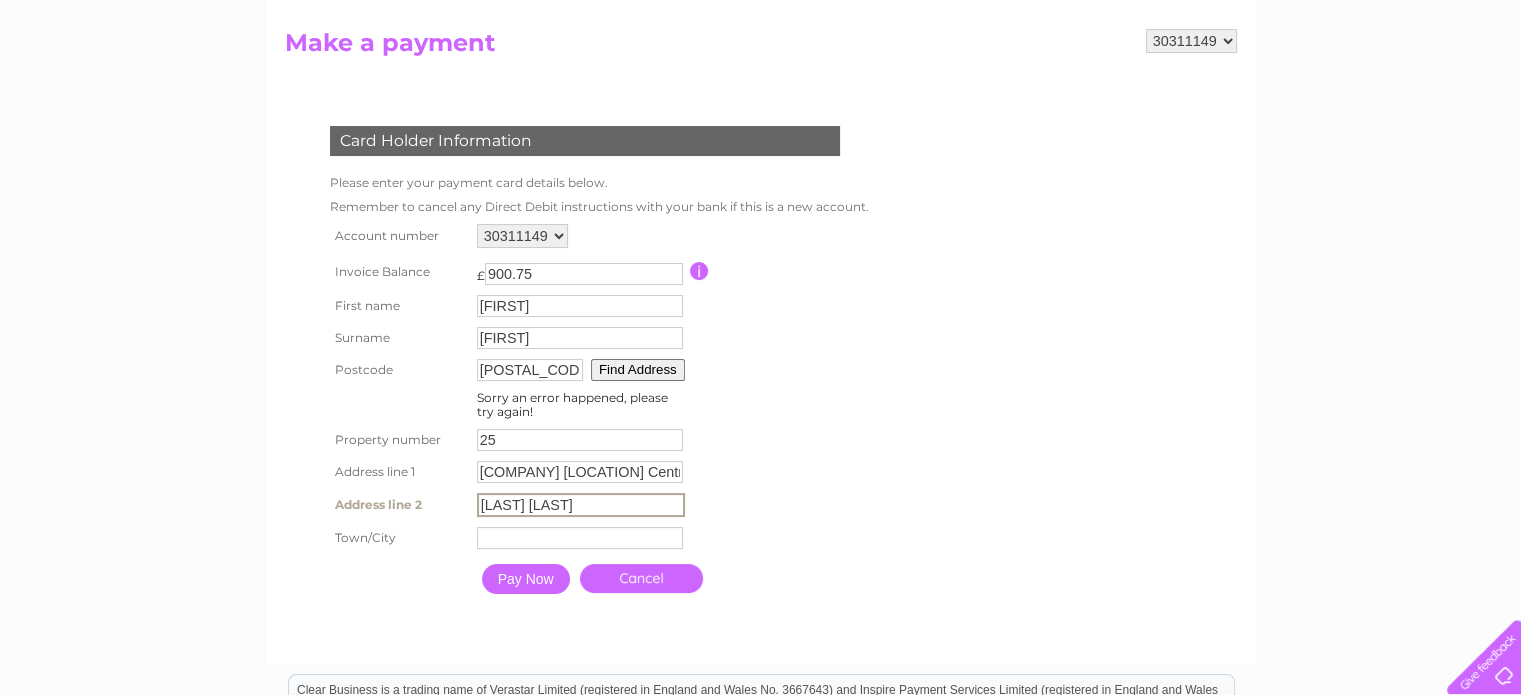 type on "[LAST] [LAST]" 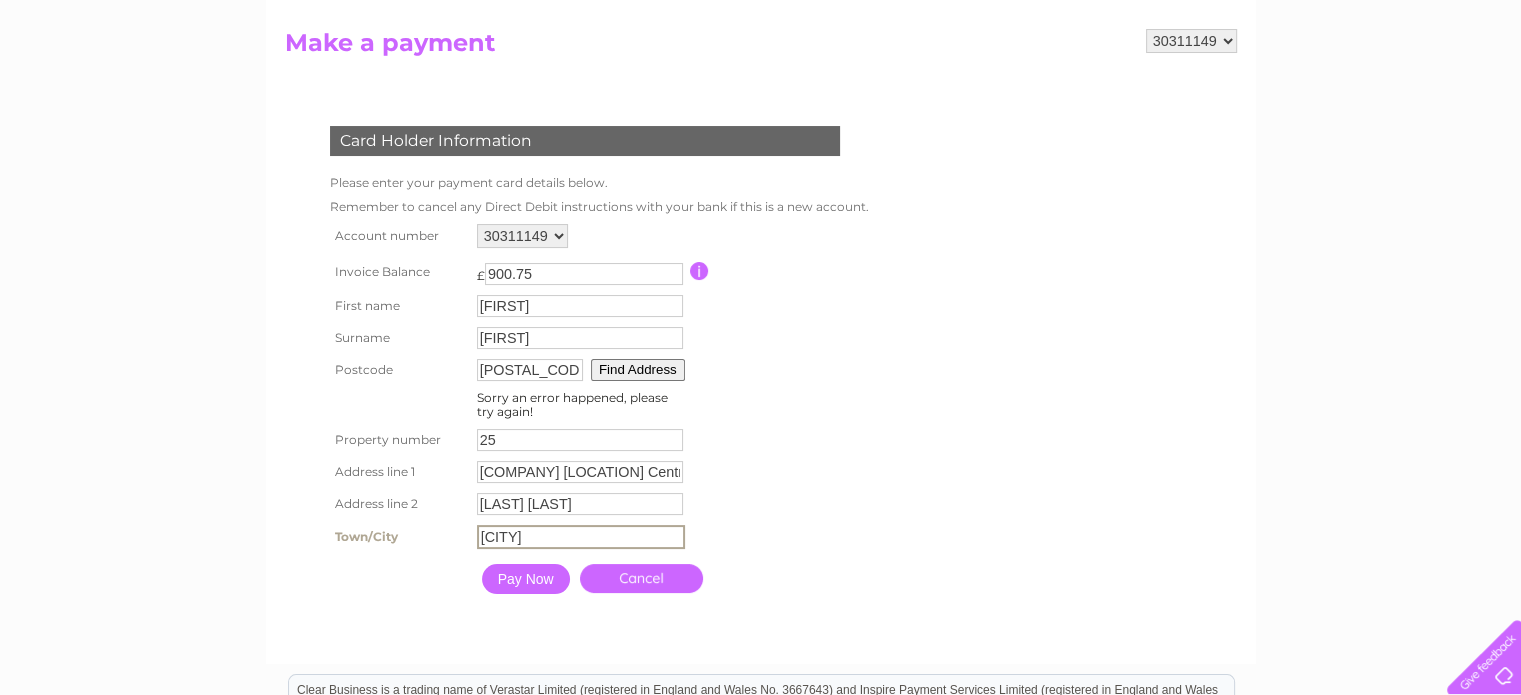 type on "[CITY]" 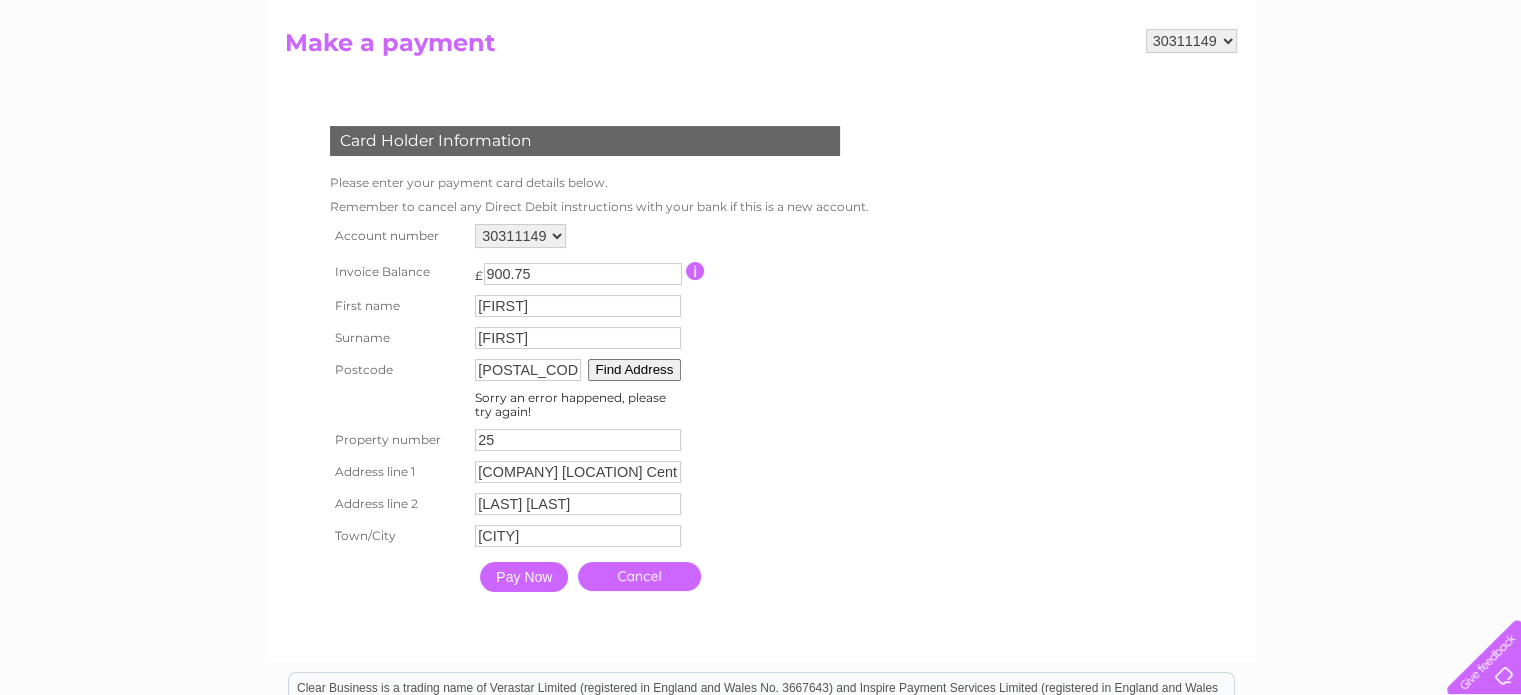 click on "Pay Now" at bounding box center [524, 577] 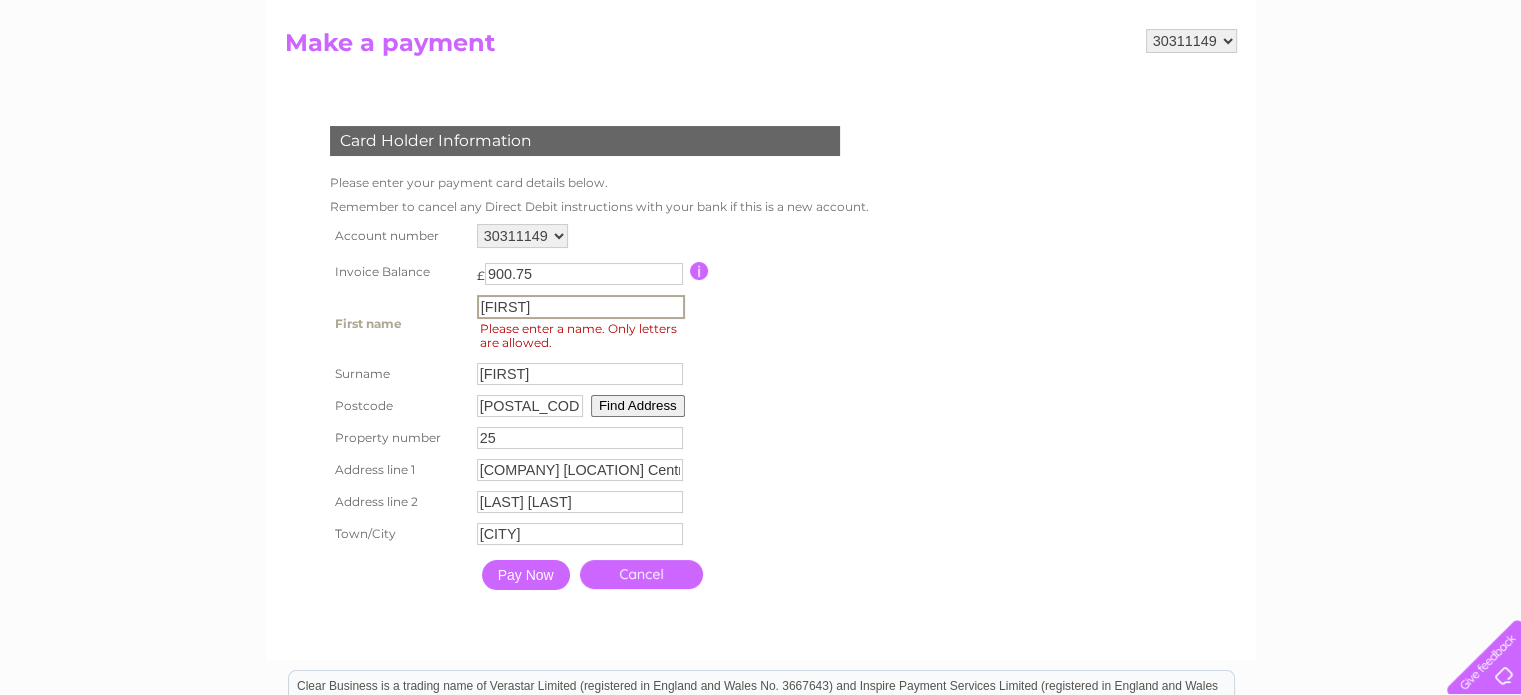 click on "[FIRST]" at bounding box center (581, 307) 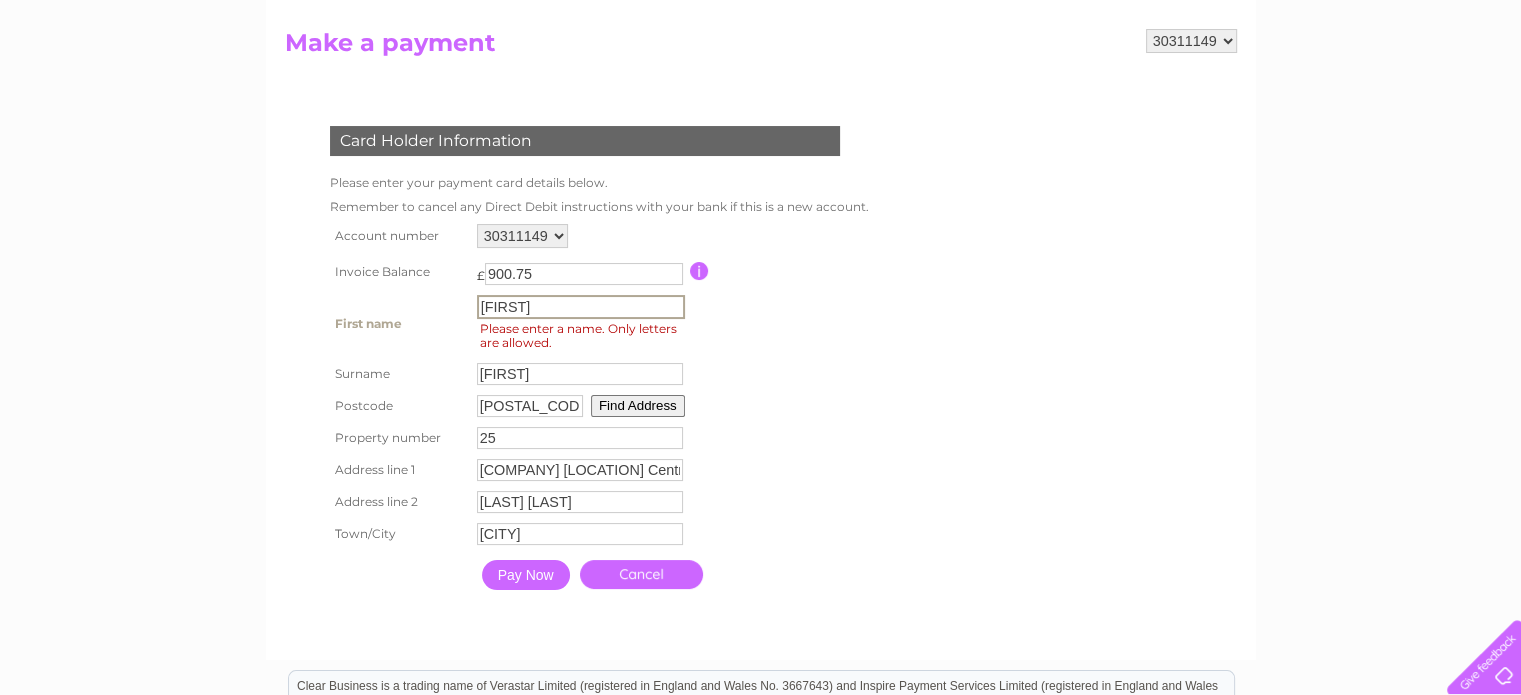 click on "First name
[FIRST]
First name
Please enter a name. Only letters are allowed." at bounding box center [597, 324] 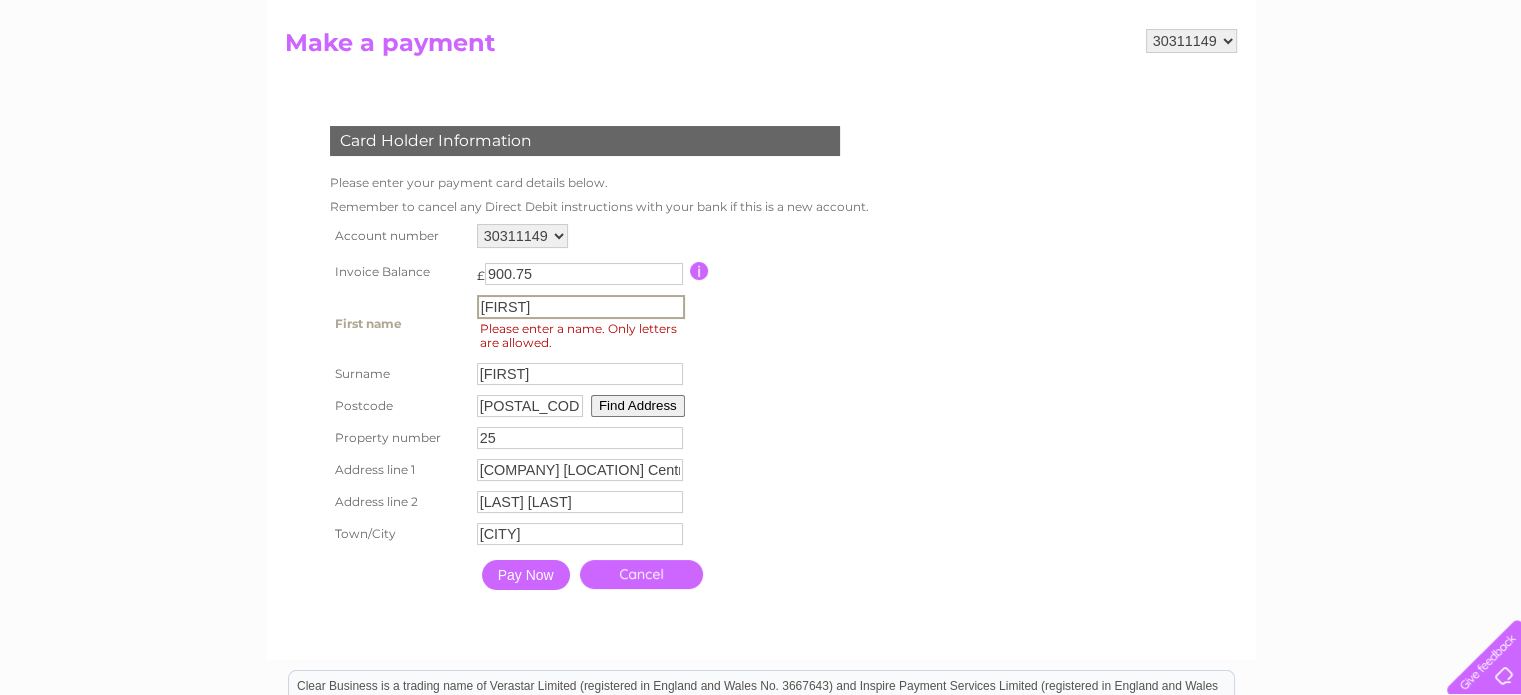 type on "[FIRST]" 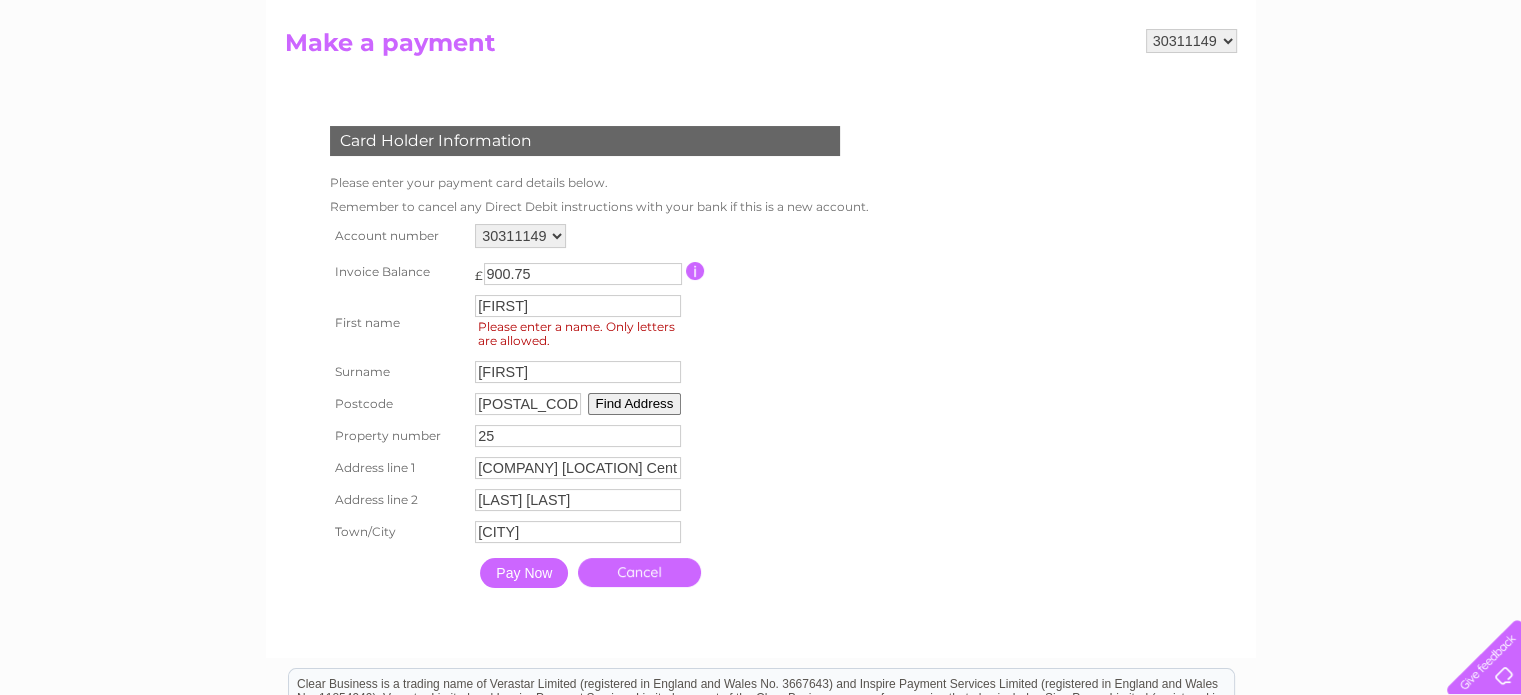 click on "Pay Now" at bounding box center (524, 573) 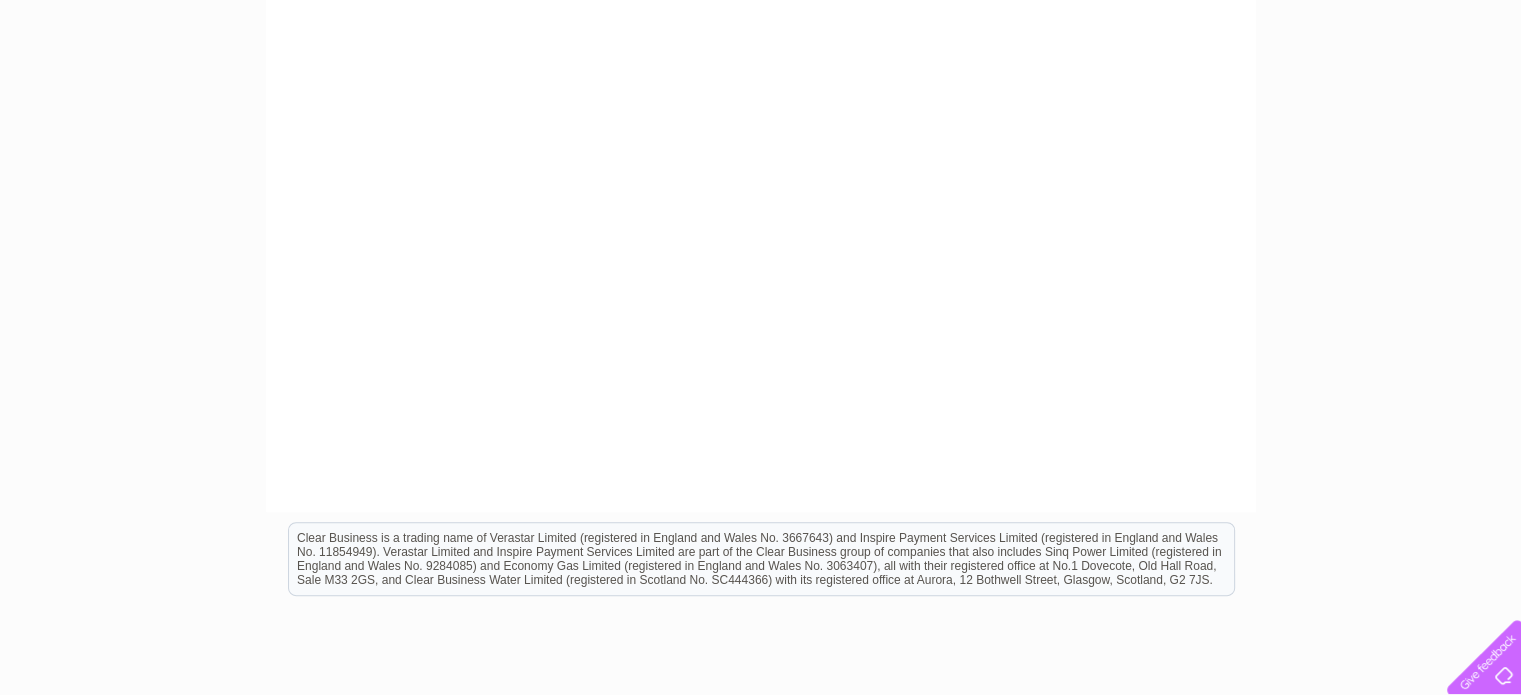 scroll, scrollTop: 700, scrollLeft: 0, axis: vertical 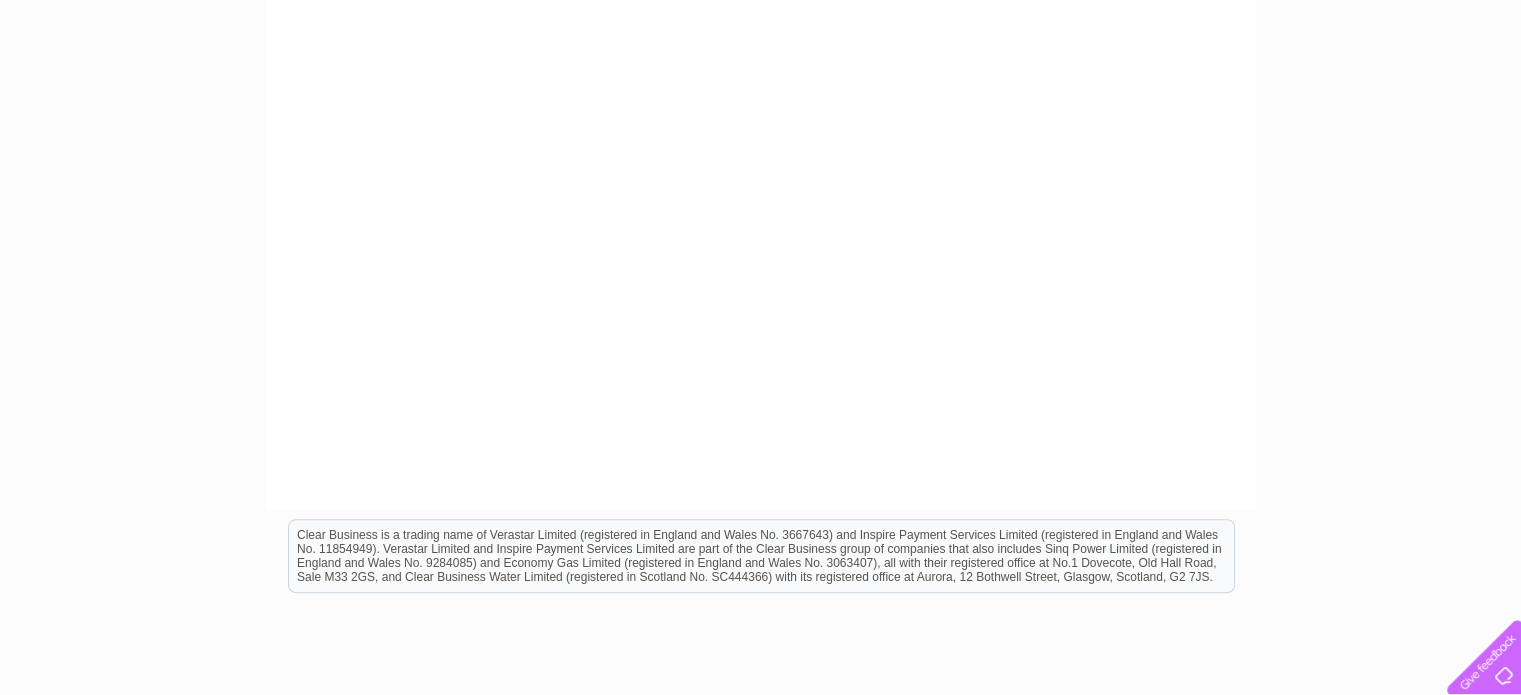 drag, startPoint x: 1237, startPoint y: 343, endPoint x: 1236, endPoint y: 382, distance: 39.012817 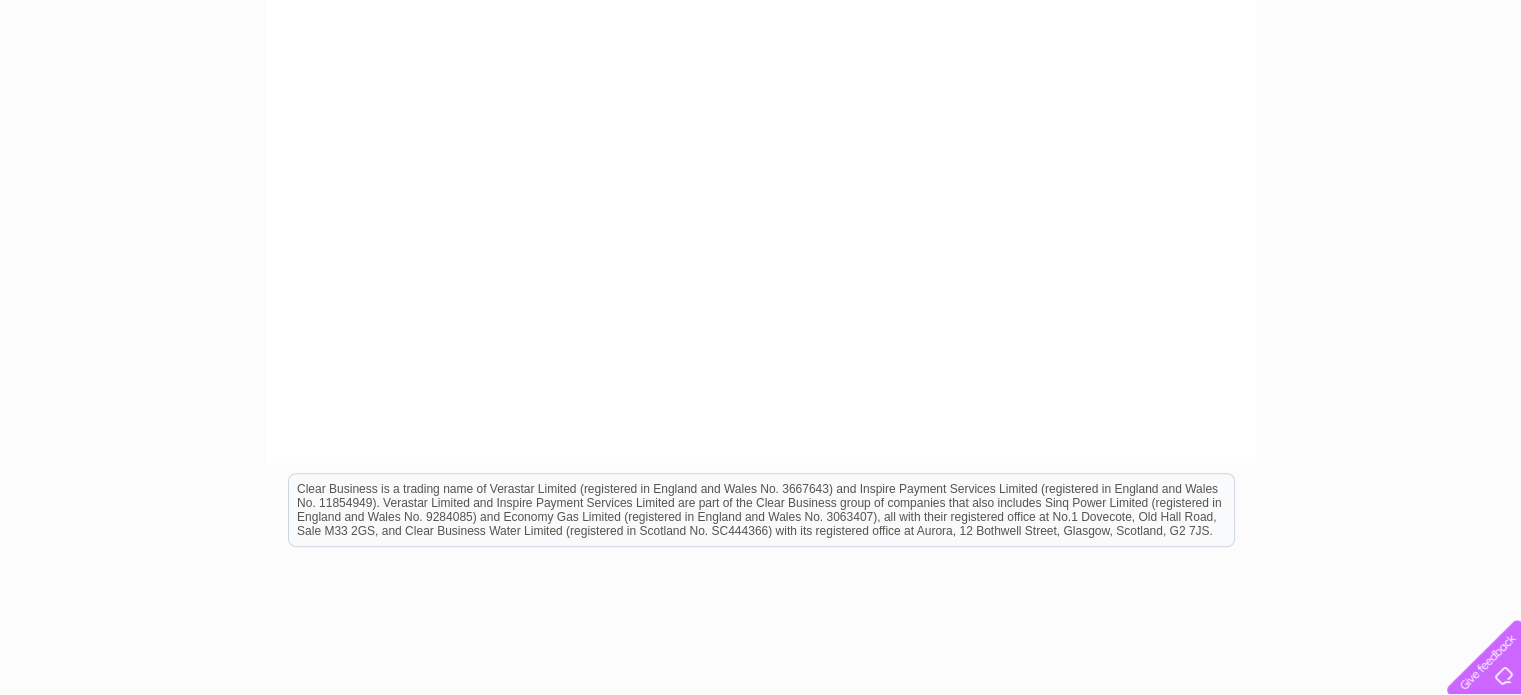 scroll, scrollTop: 770, scrollLeft: 0, axis: vertical 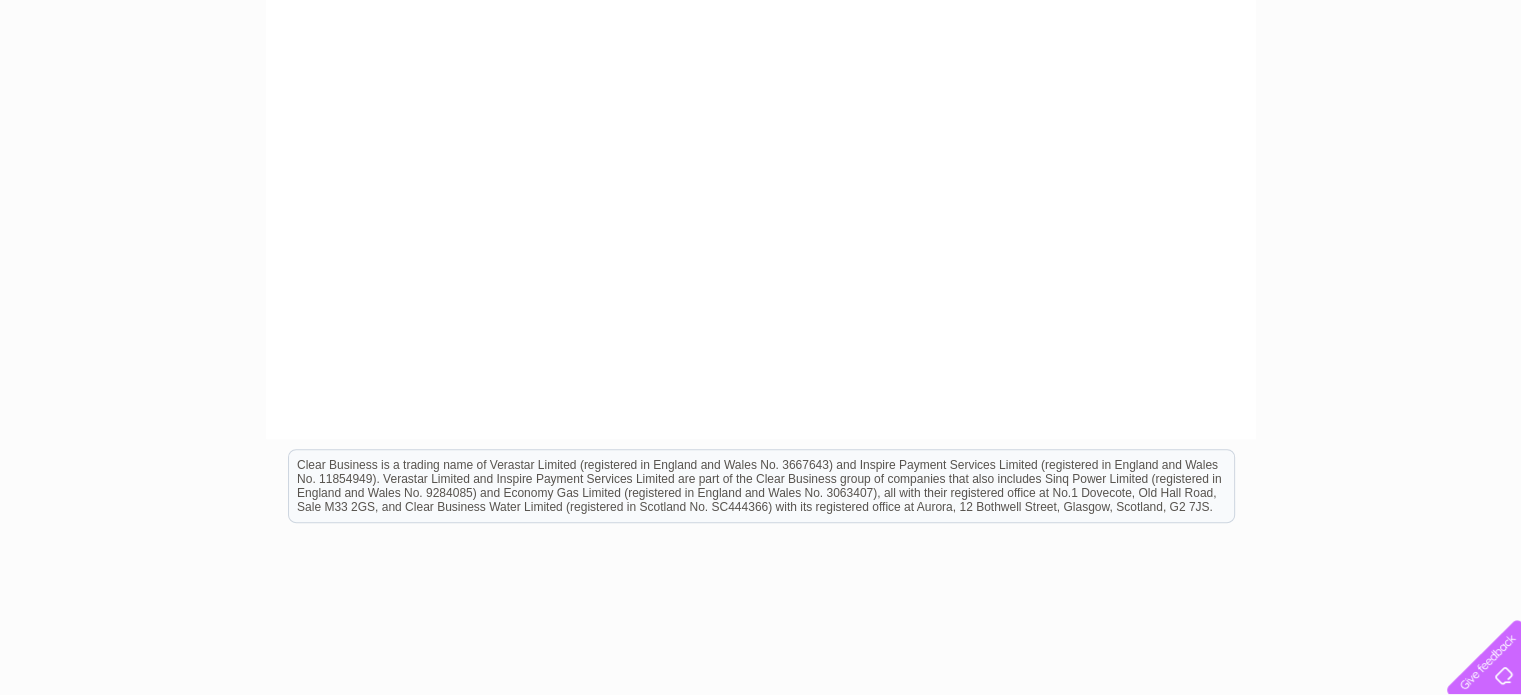 click on "30311149
Make a payment
Card Holder Information
Please enter your payment card details below.
Remember to cancel any Direct Debit instructions with your bank if this is a new account.
30311149" at bounding box center [761, -71] 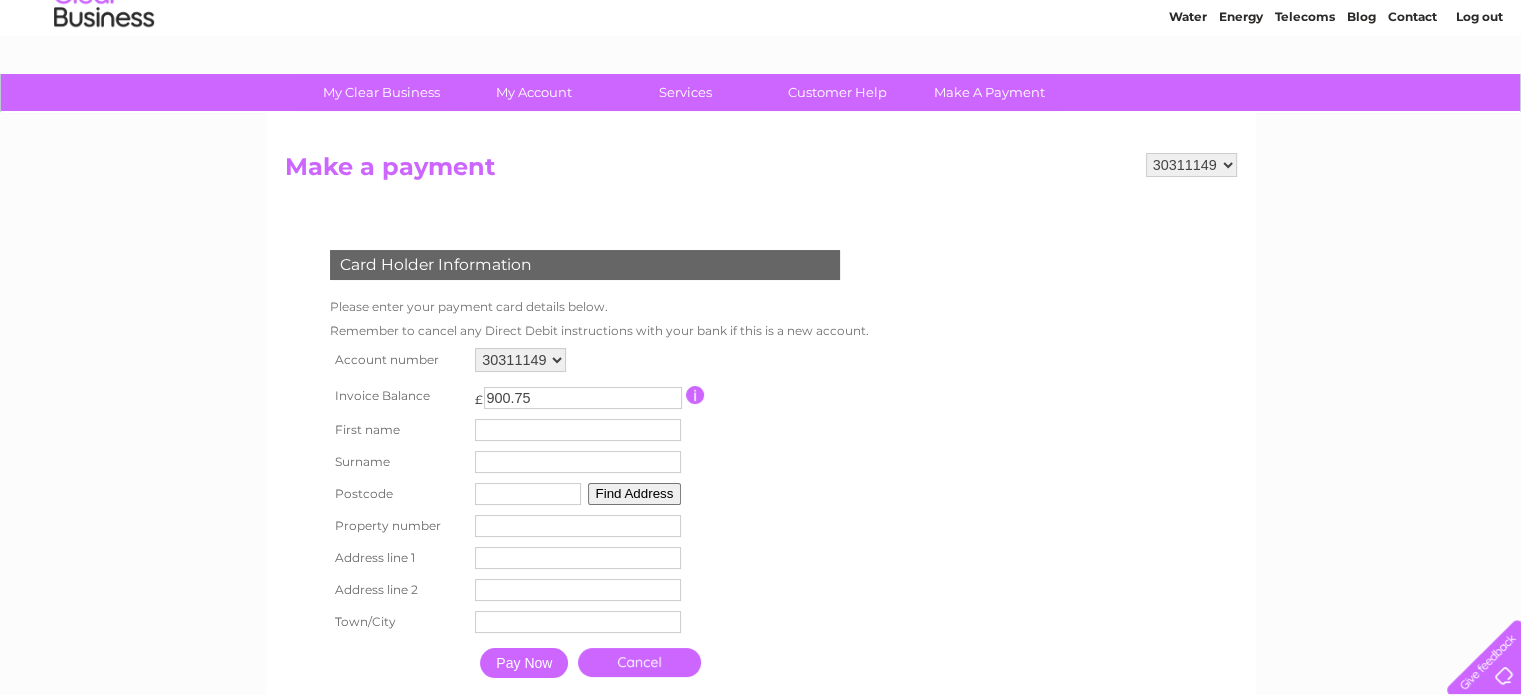 scroll, scrollTop: 0, scrollLeft: 0, axis: both 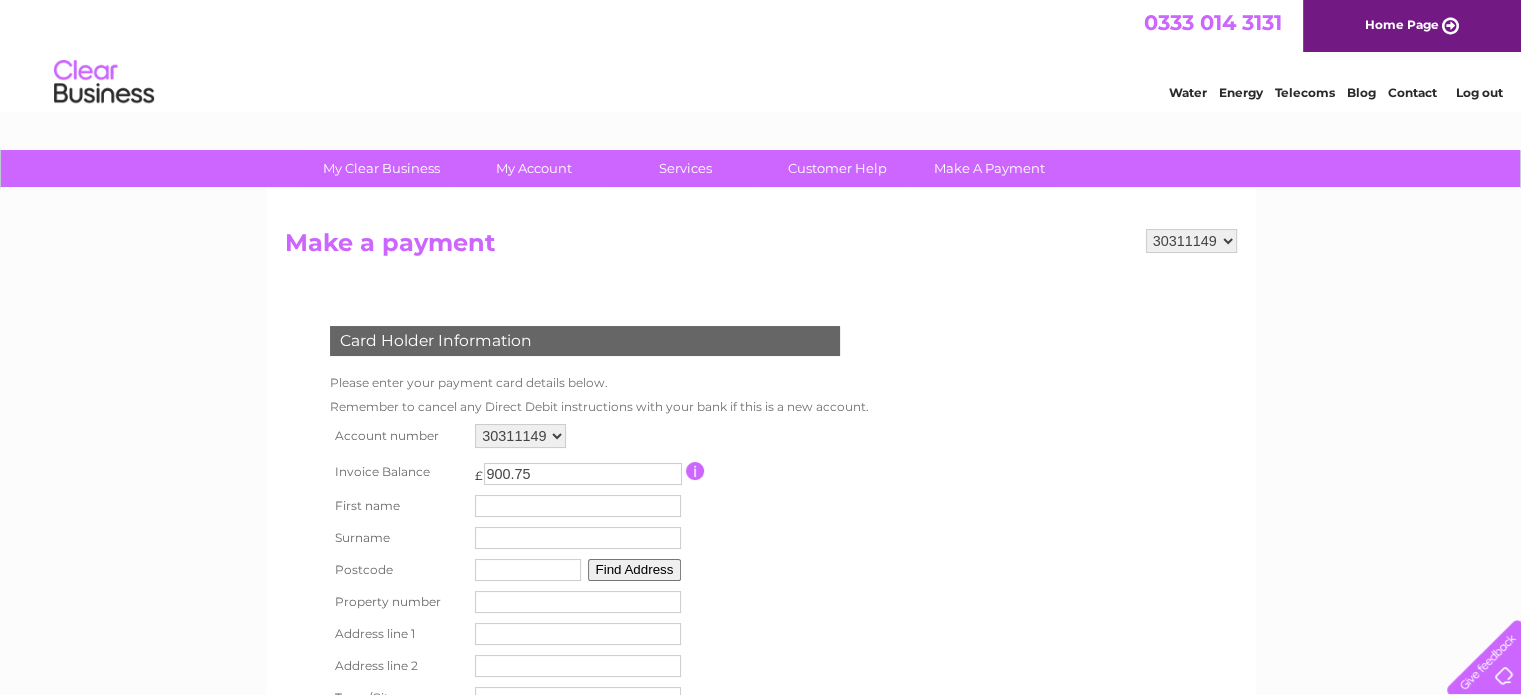 click at bounding box center [104, 82] 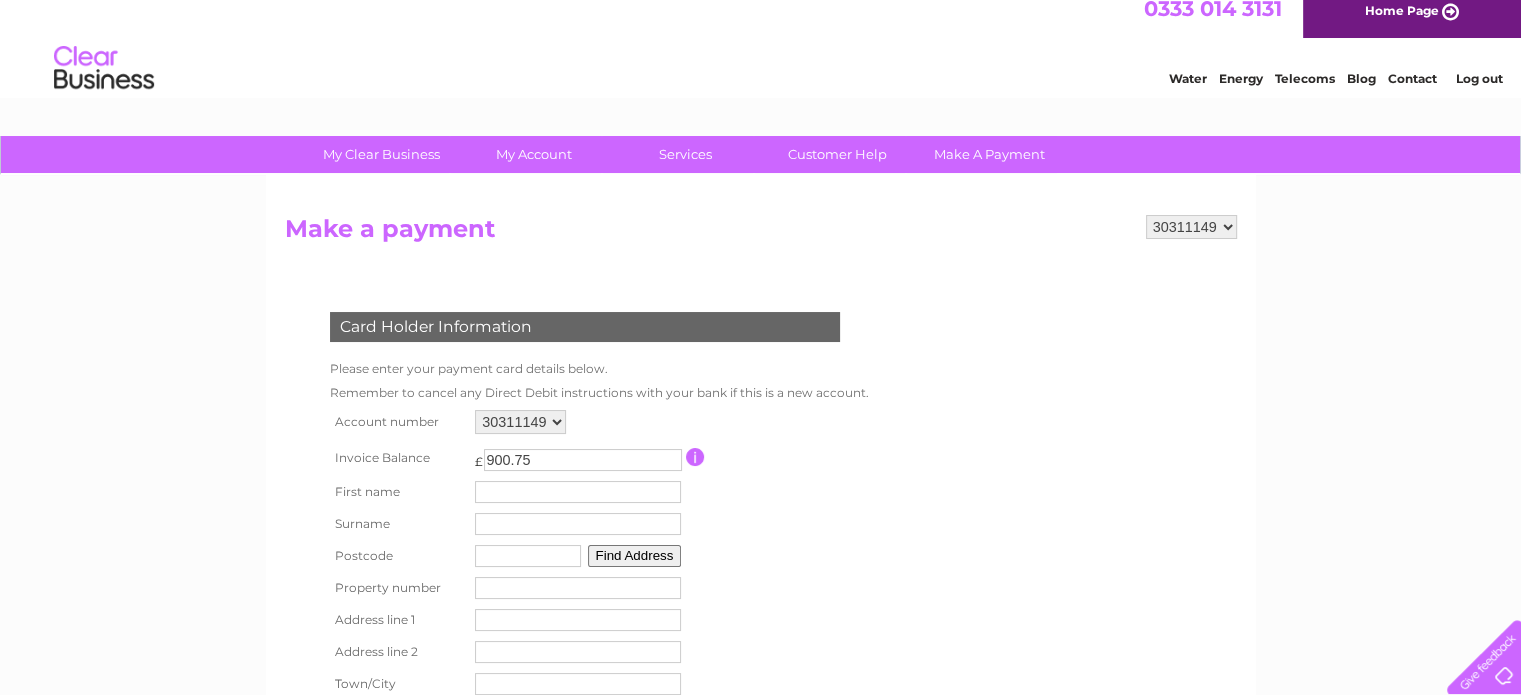 scroll, scrollTop: 0, scrollLeft: 0, axis: both 